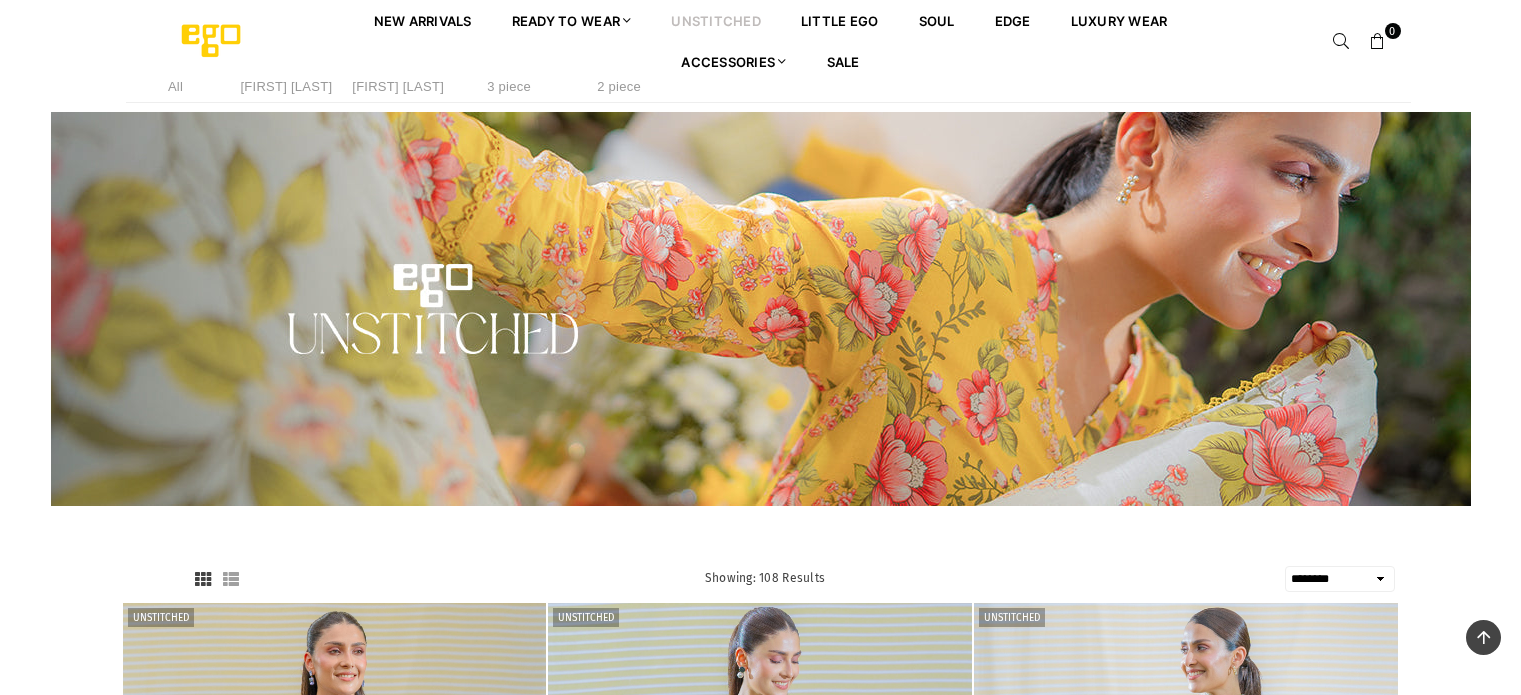 select on "******" 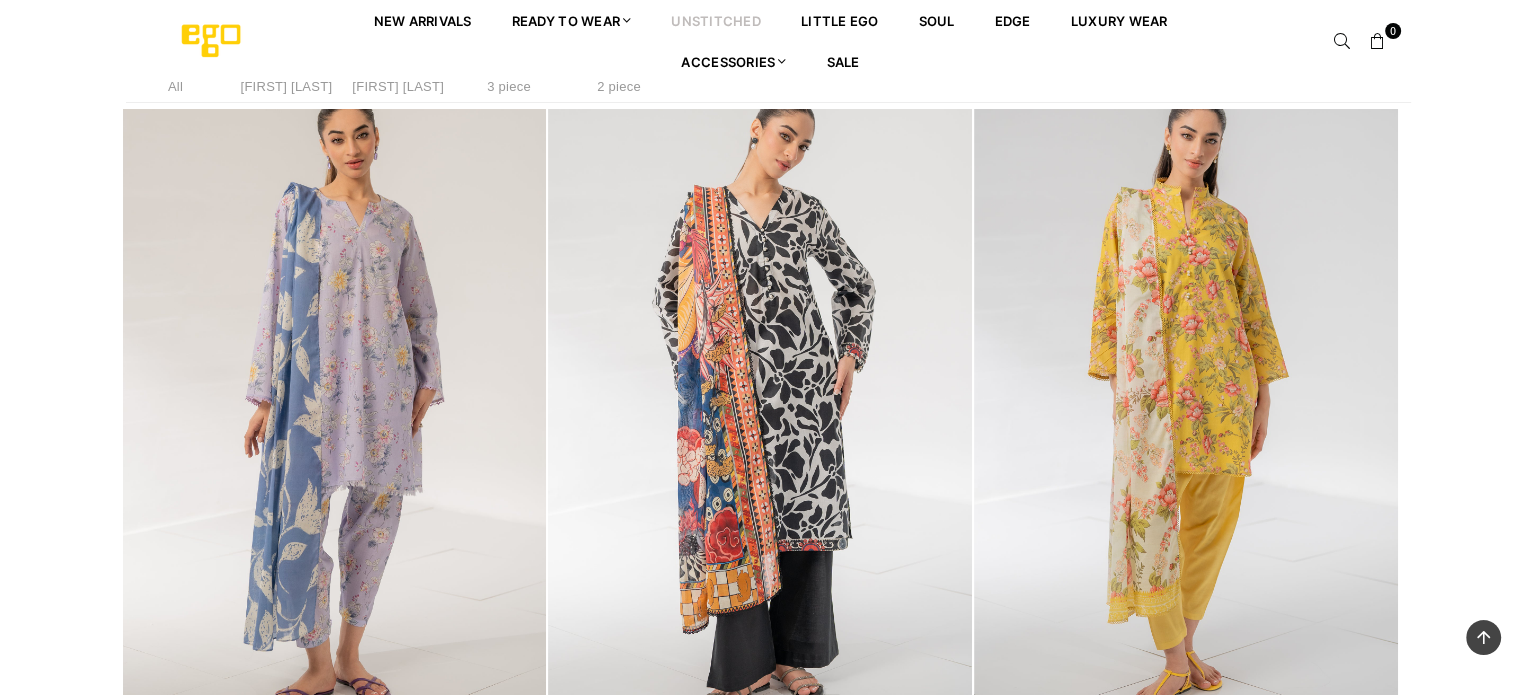 scroll, scrollTop: 0, scrollLeft: 0, axis: both 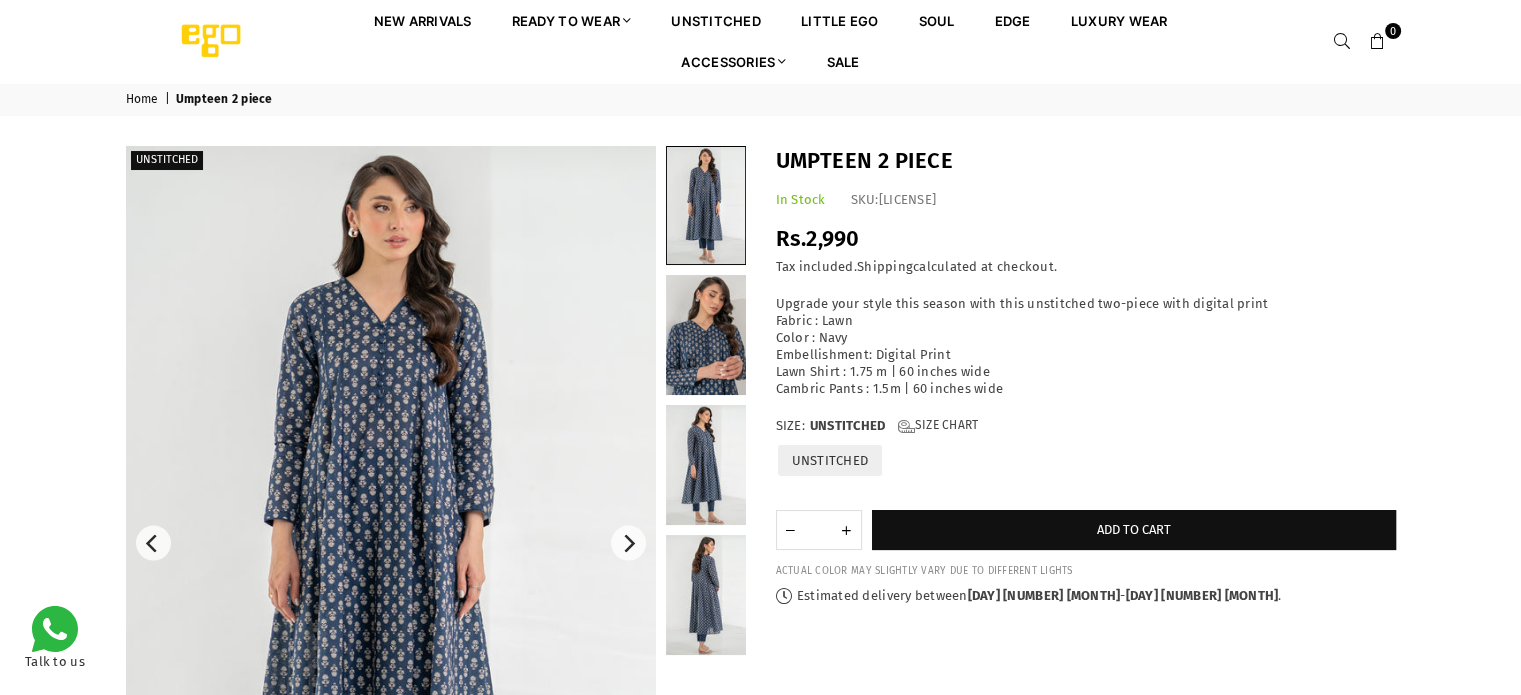 click at bounding box center [391, 543] 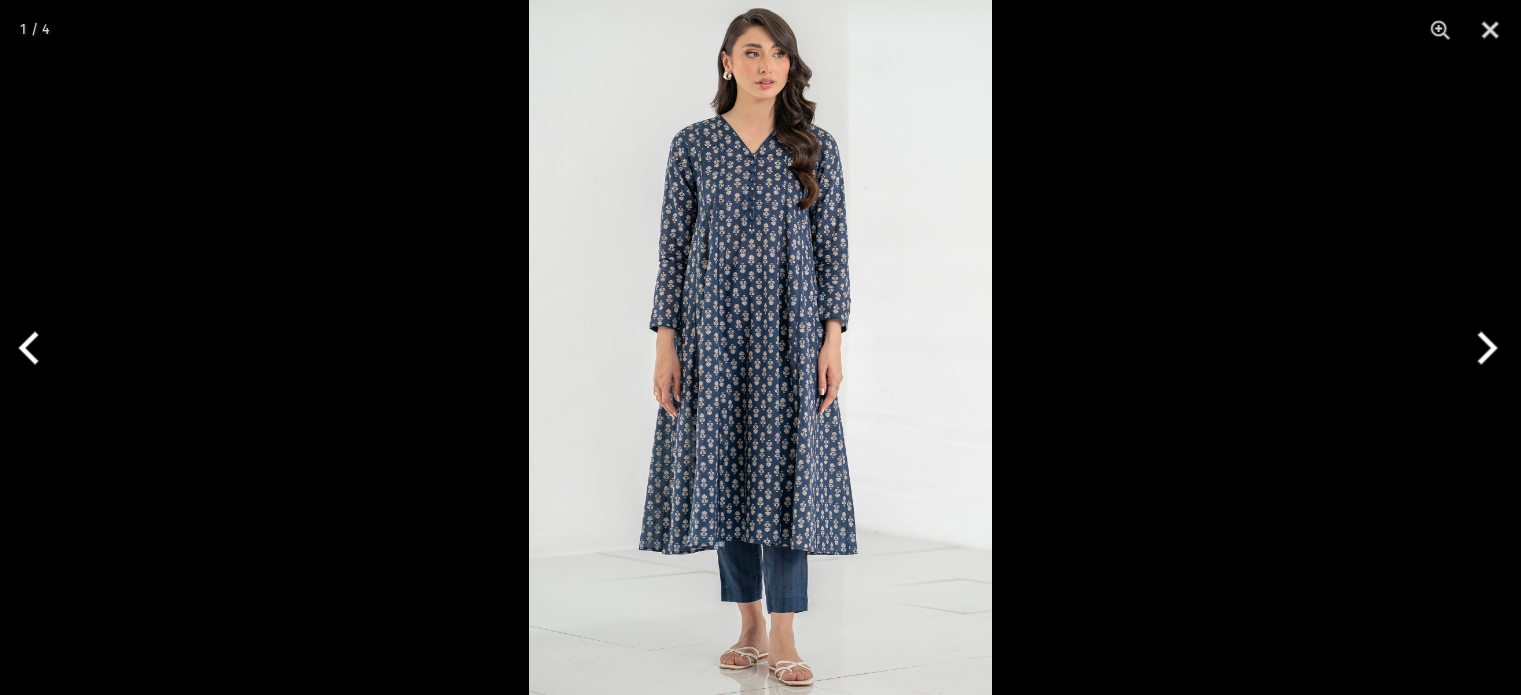 click at bounding box center (760, 347) 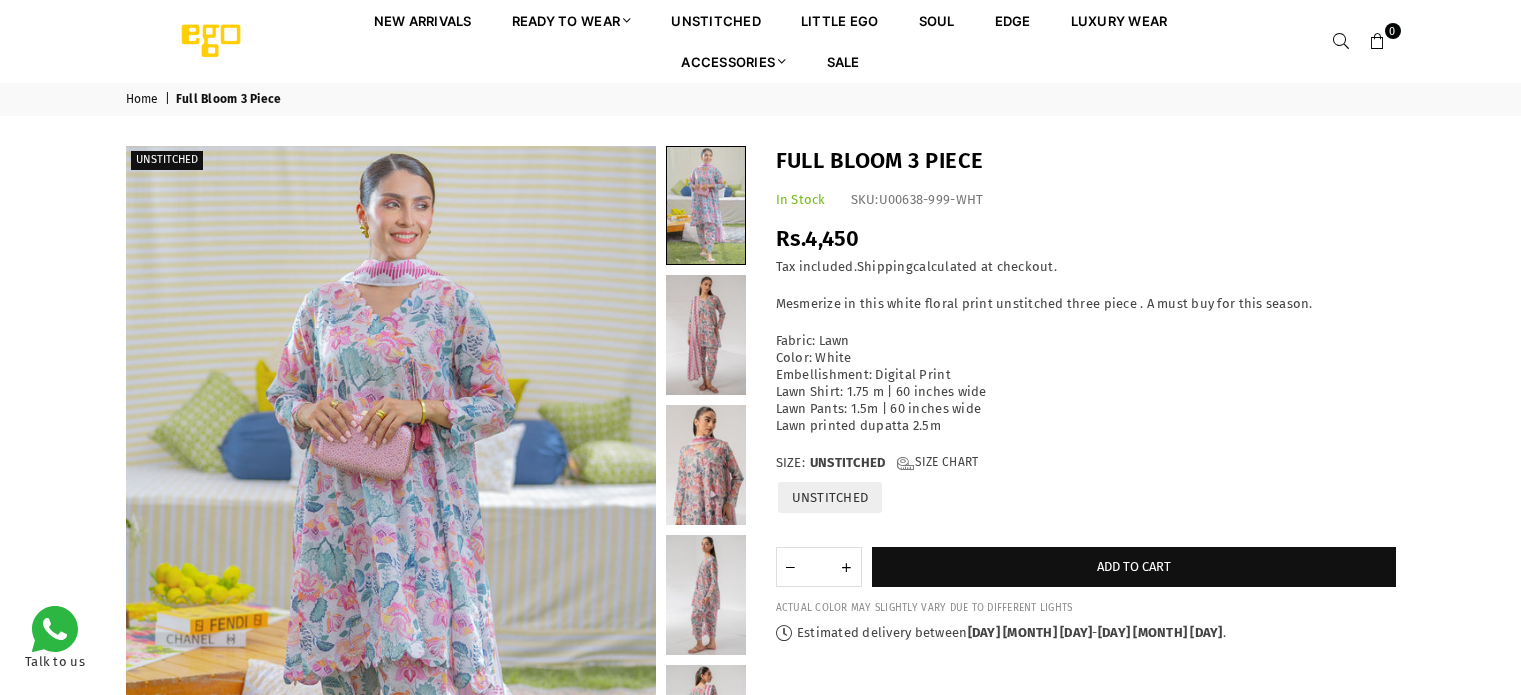 scroll, scrollTop: 0, scrollLeft: 0, axis: both 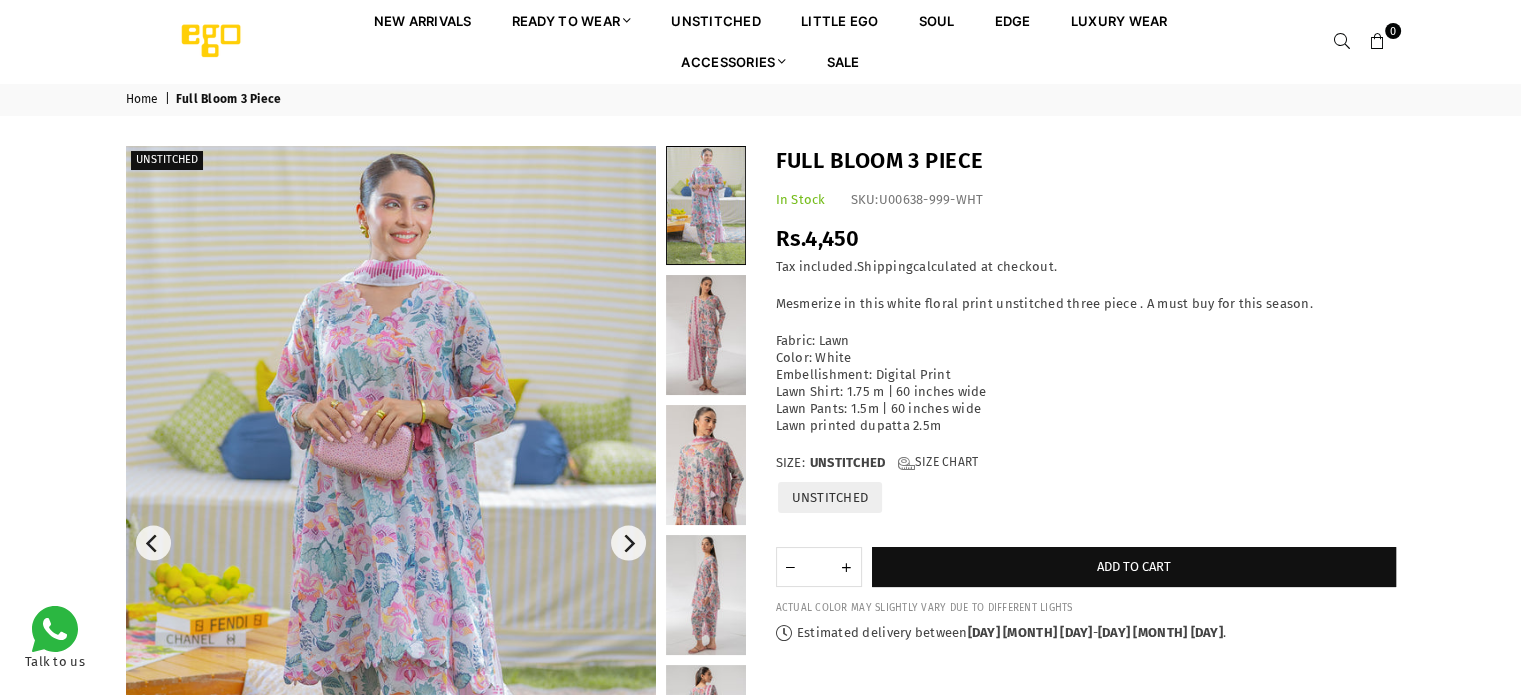 click at bounding box center [391, 543] 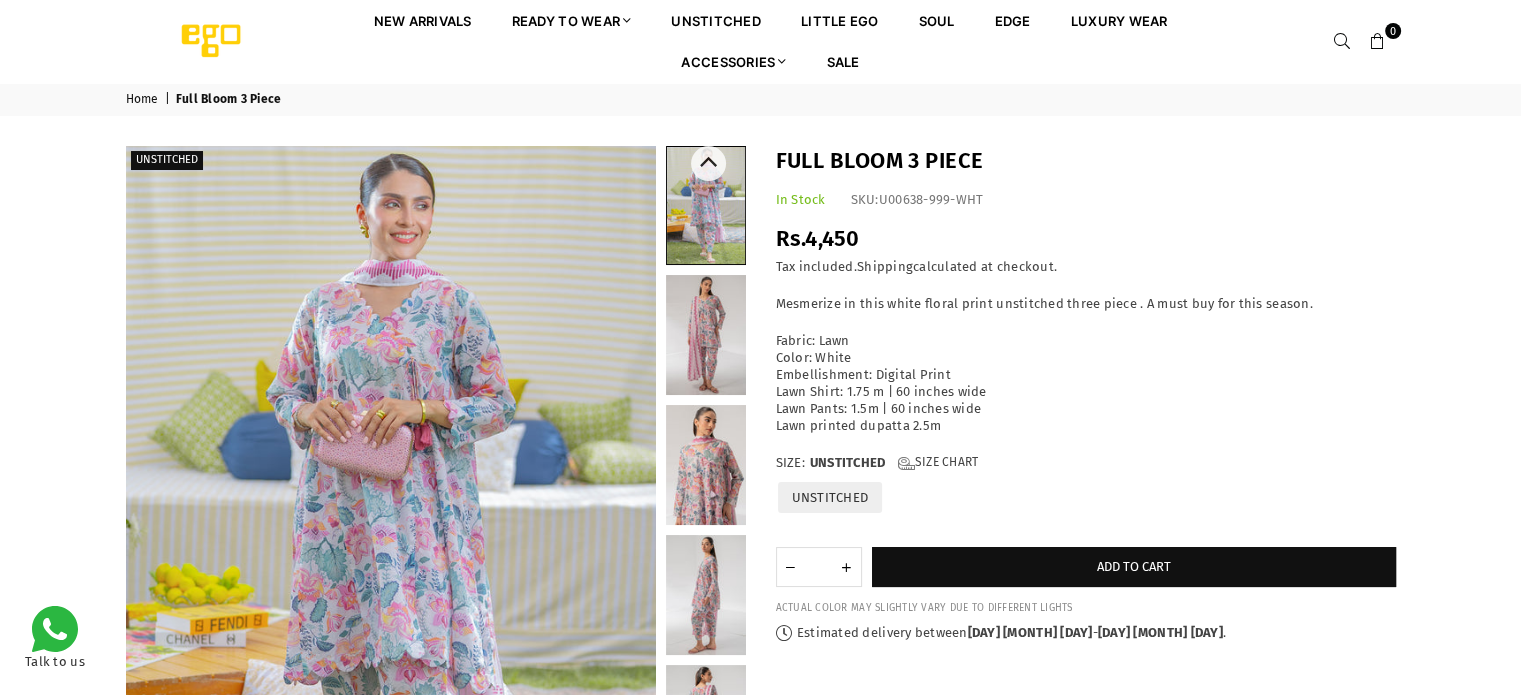 click at bounding box center (706, 465) 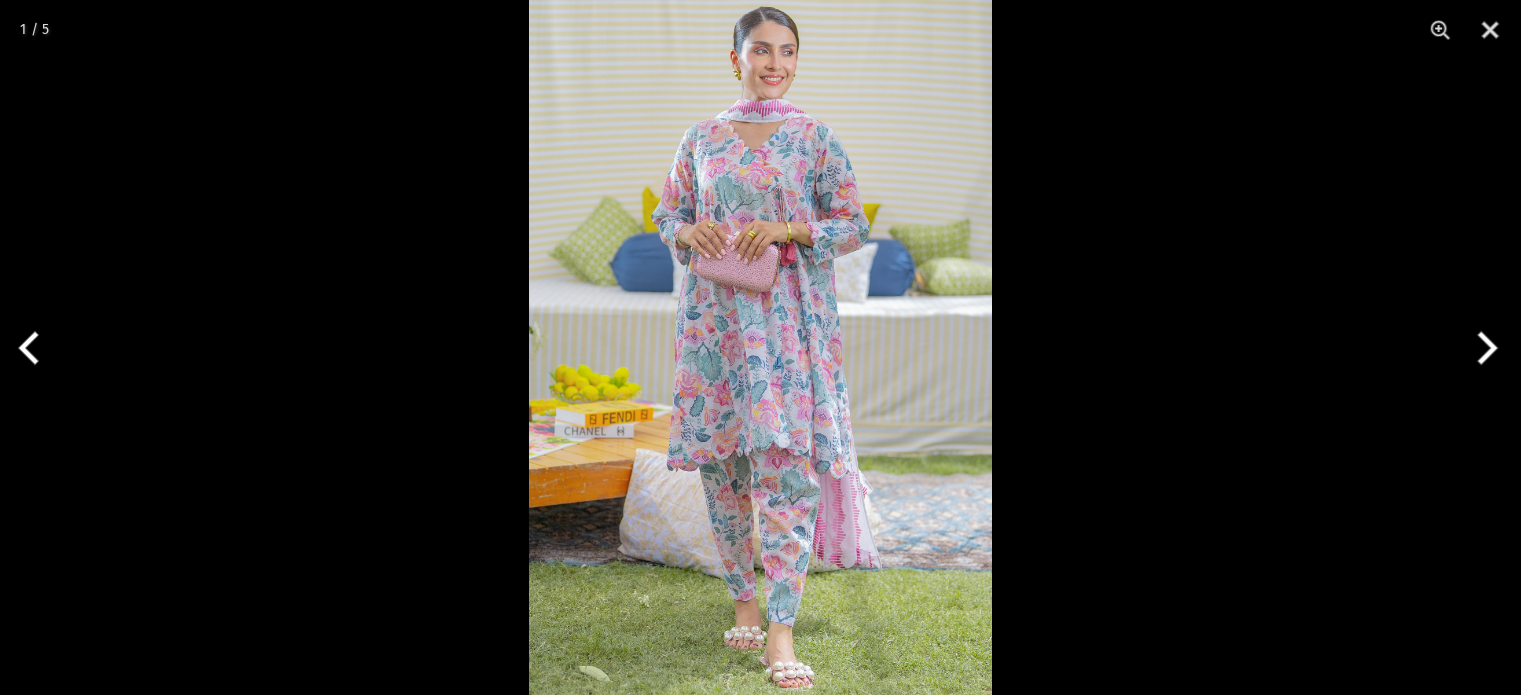 scroll, scrollTop: 0, scrollLeft: 0, axis: both 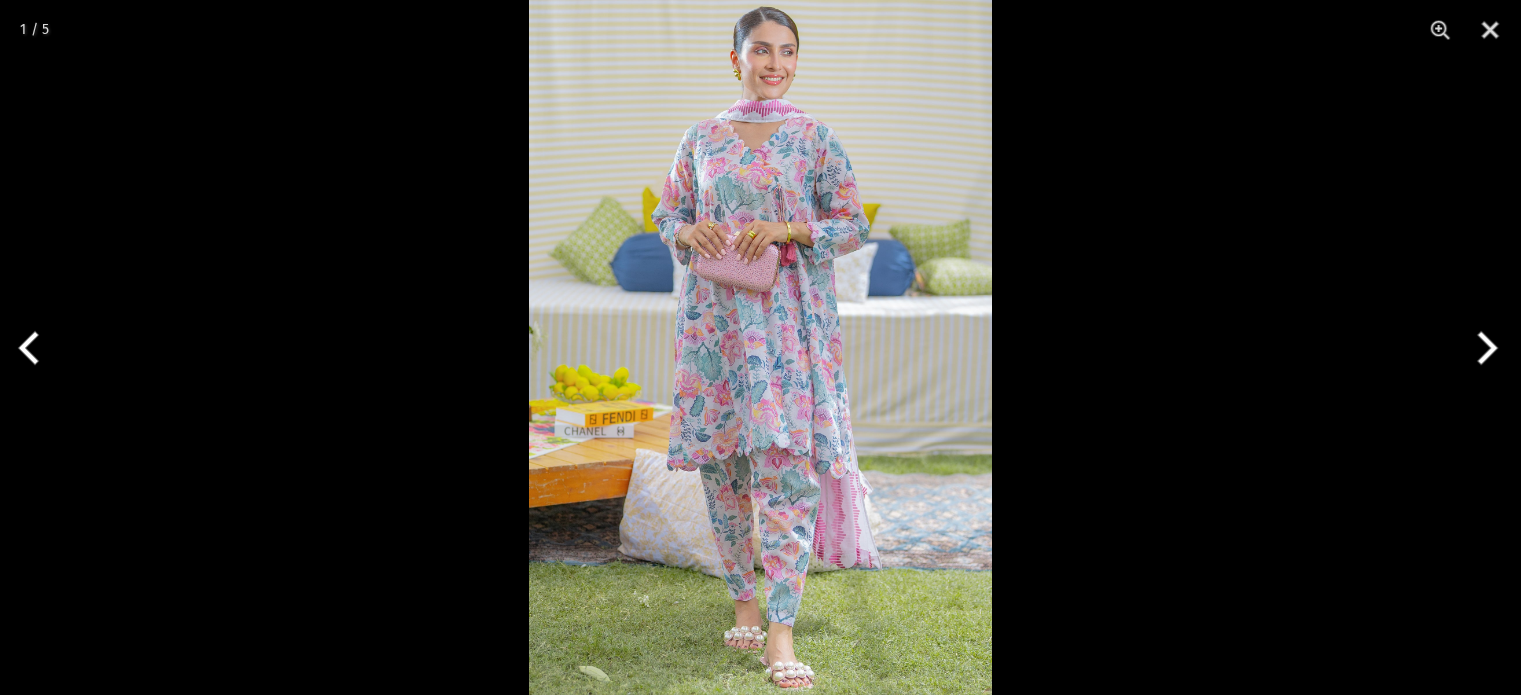 click at bounding box center [760, 347] 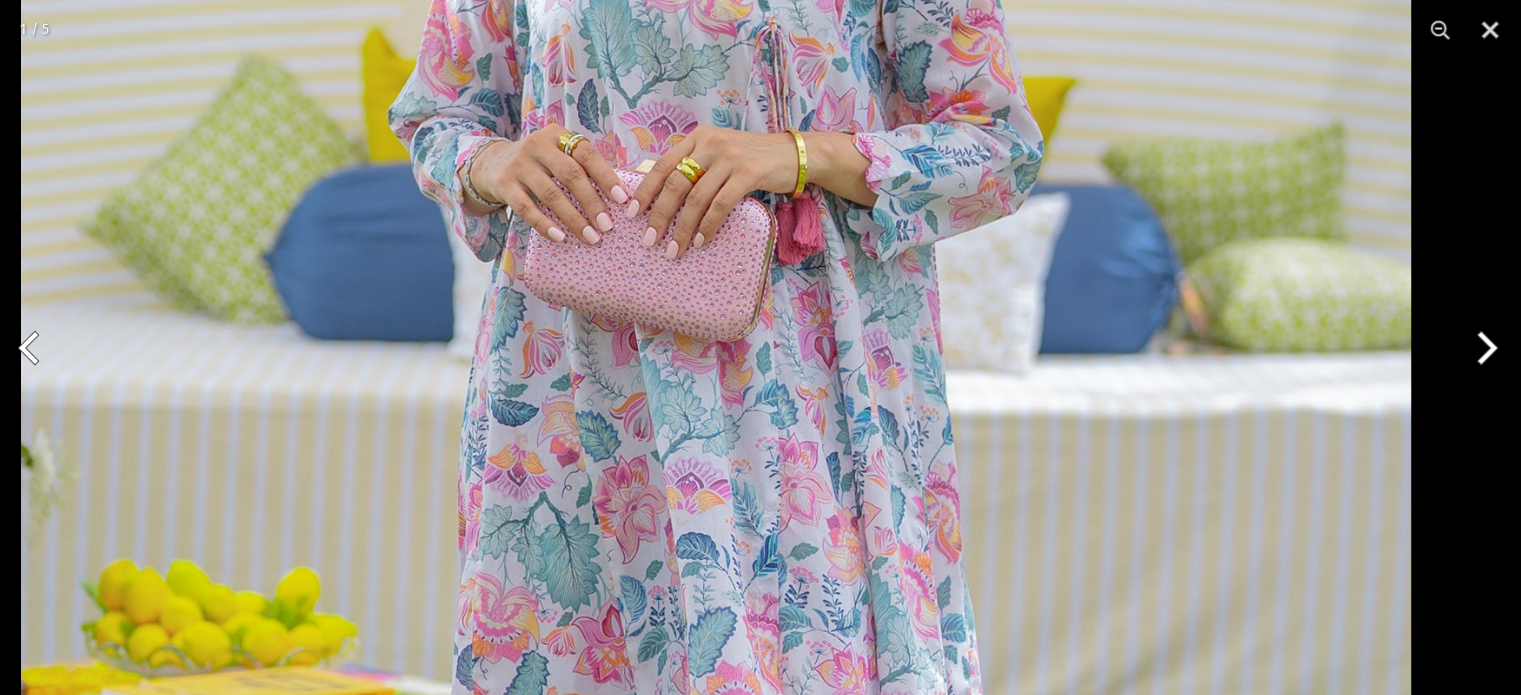 click on "Ego New Arrivals  Ready to Wear  2 PIECE | 3 PIECE All Casuals All Luxury Diva Core Monzene Pulse Boho Soul unstitched  Little EGO  Soul  EDGE  Luxury Wear  Accessories  Bottoms Wraps Inner Sale    0 New Arrivals   Ready to wear   2 PIECE | 3 PIECE All Casuals All Luxury Diva Core Monzene Pulse Boho Soul Unstitched   Little EGO GIRLS 2 TO 8 YEARS   Soul LUXURY WEAR   EDGE Always ready to surprise you   LUXURY WEAR   Accessories   Bottoms Wraps Inner SALE   LOGIN Register Now
Home | Full Bloom 3 Piece
Unstitched" at bounding box center (760, 1069) 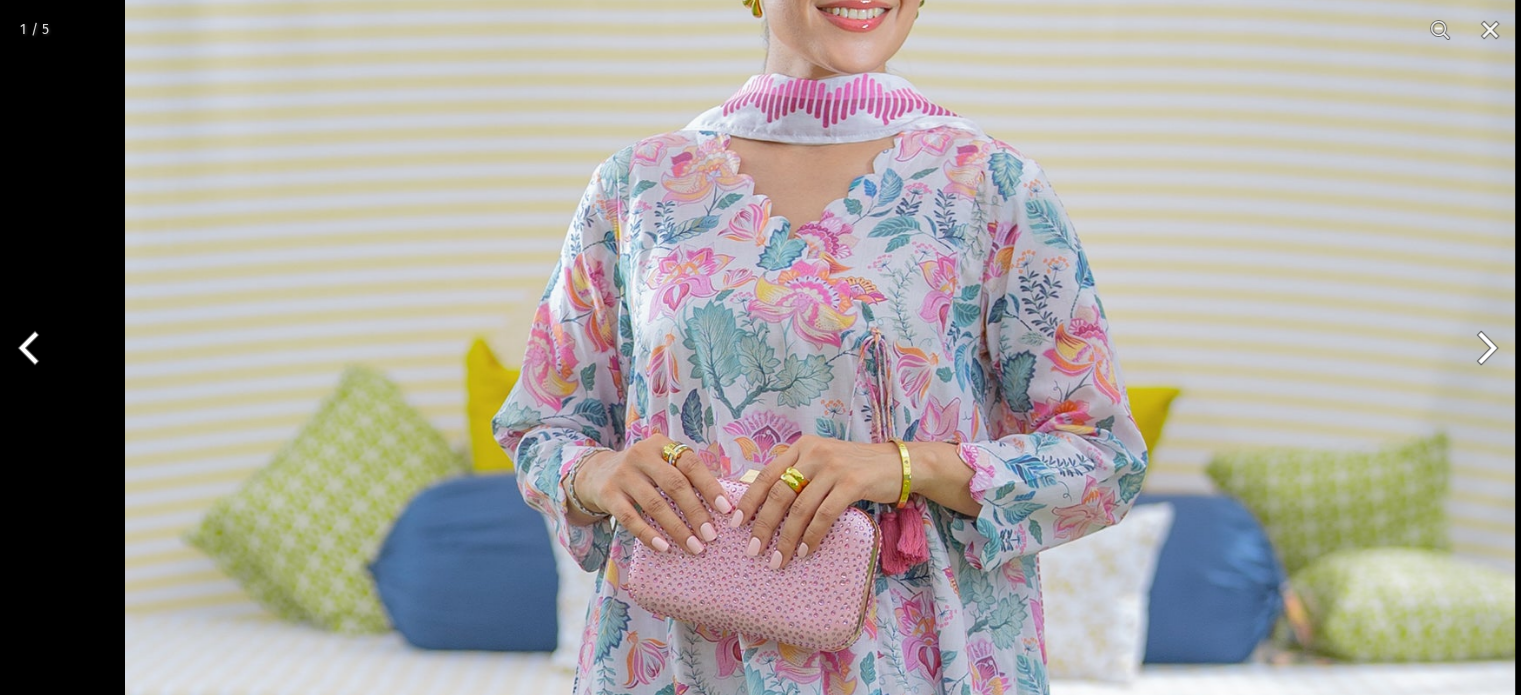 click at bounding box center [820, 818] 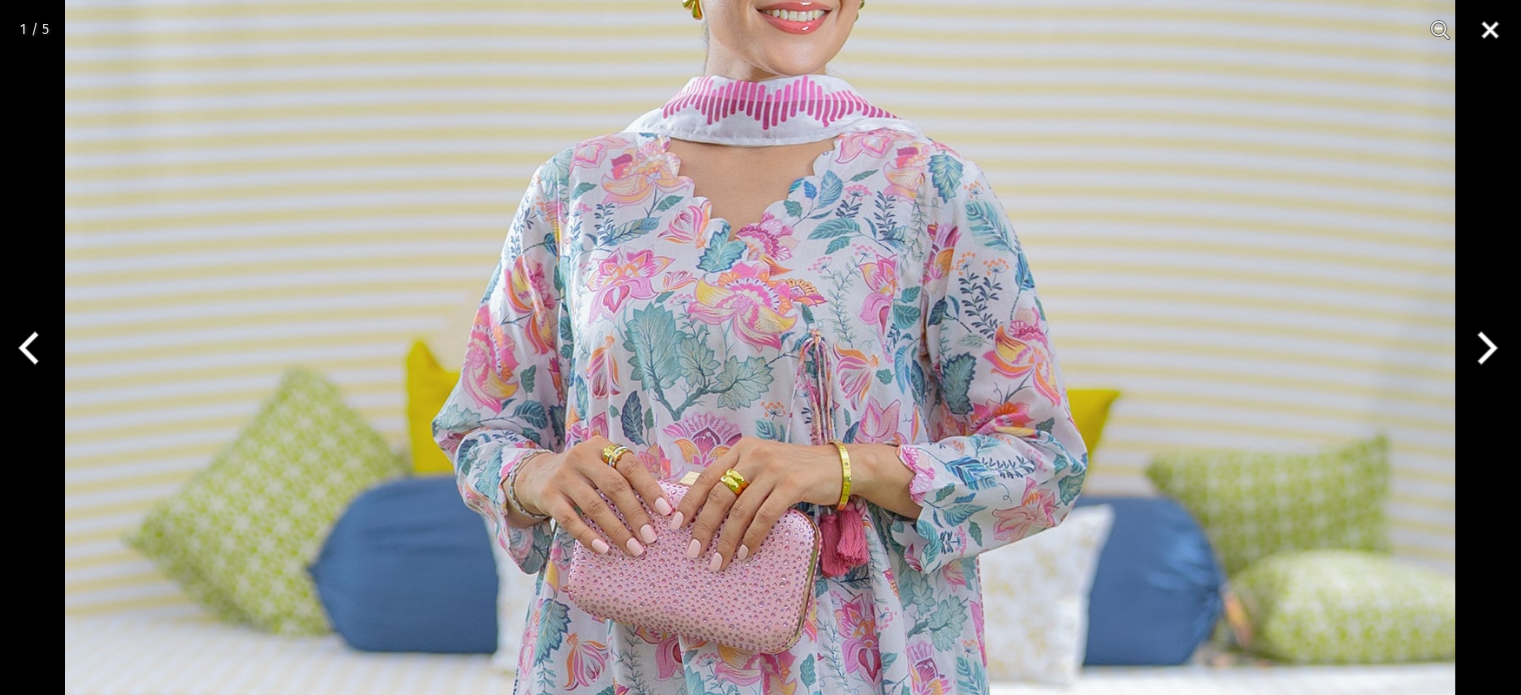 click at bounding box center (1490, 30) 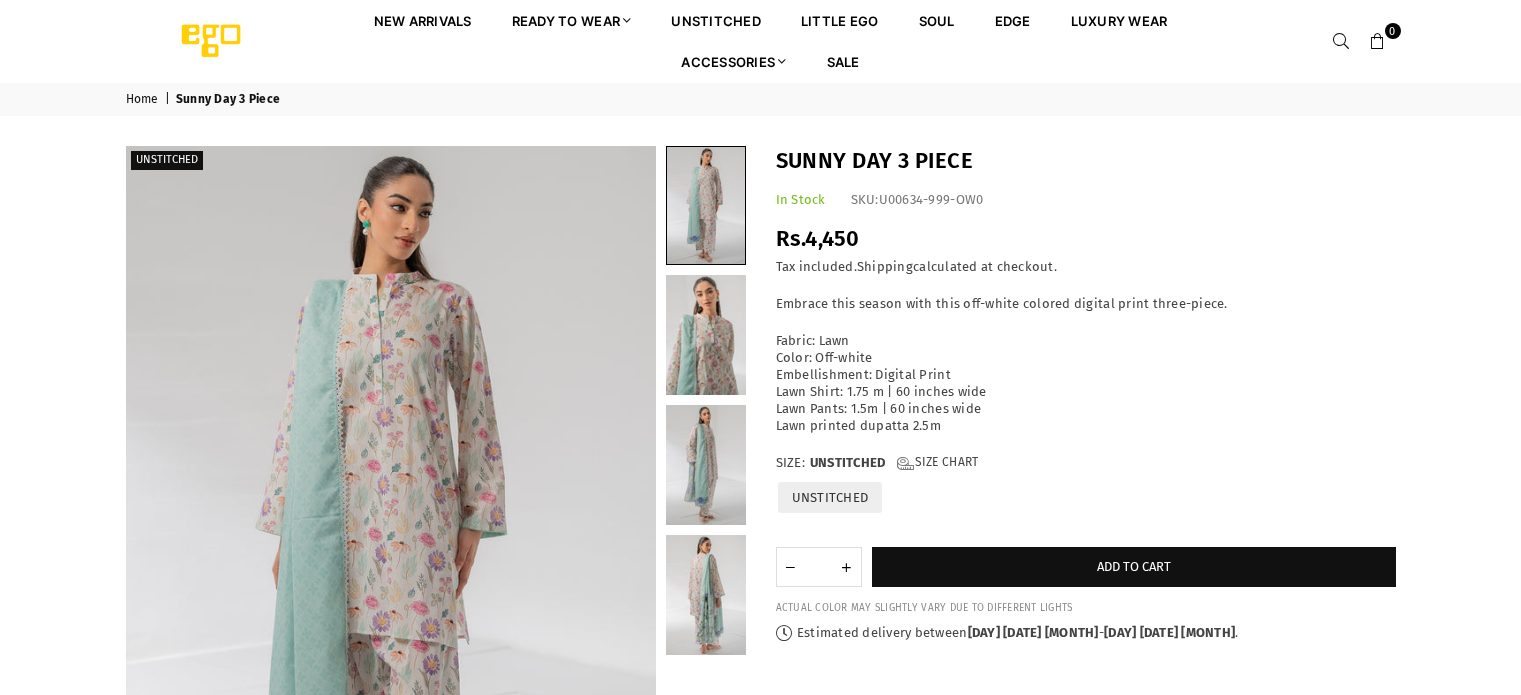 scroll, scrollTop: 0, scrollLeft: 0, axis: both 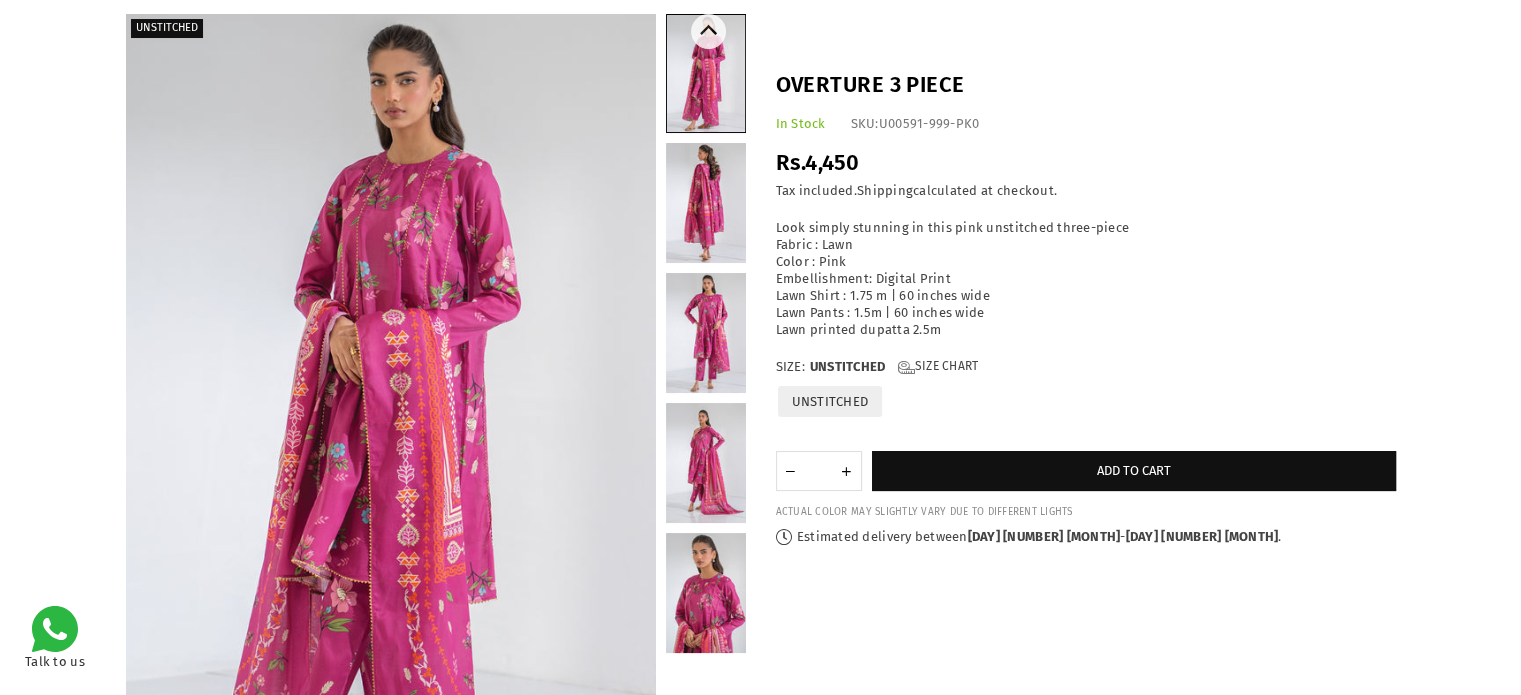 click at bounding box center [706, 73] 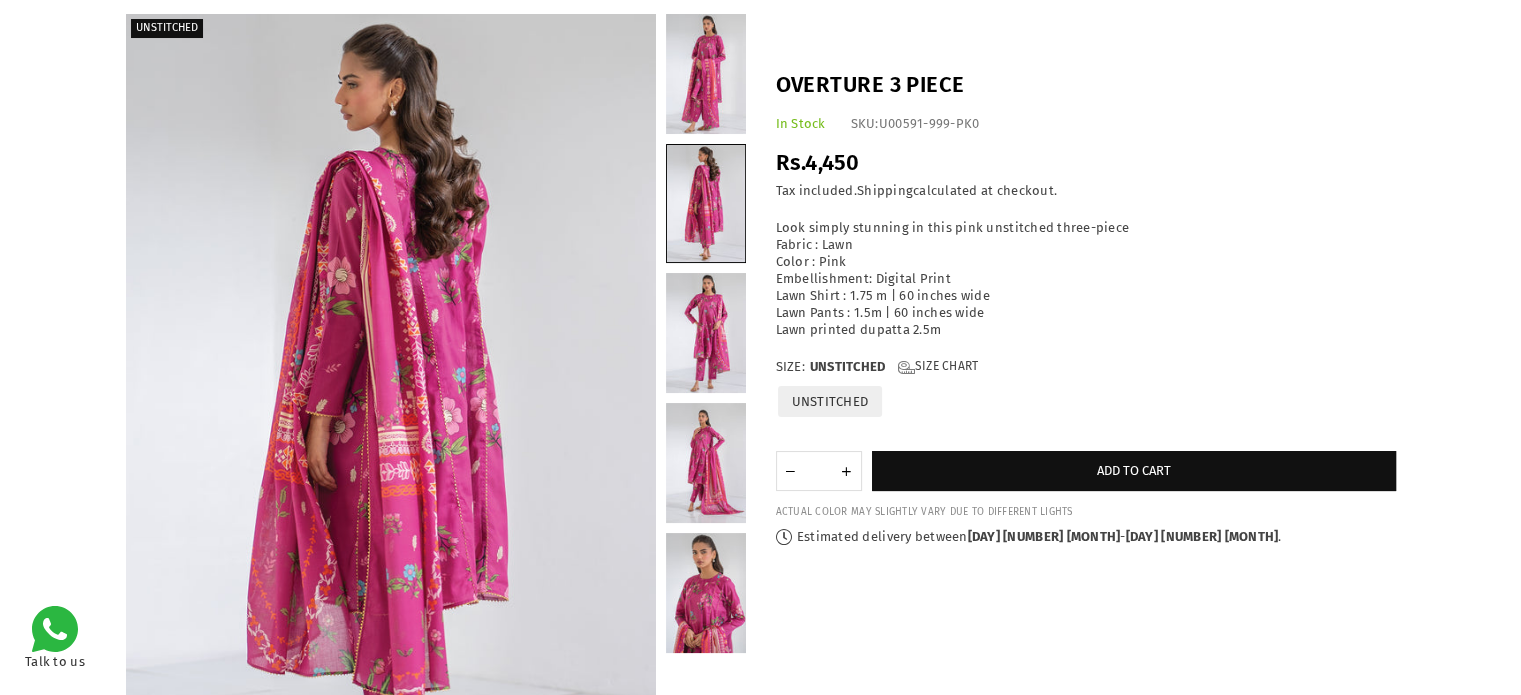 scroll, scrollTop: 0, scrollLeft: 0, axis: both 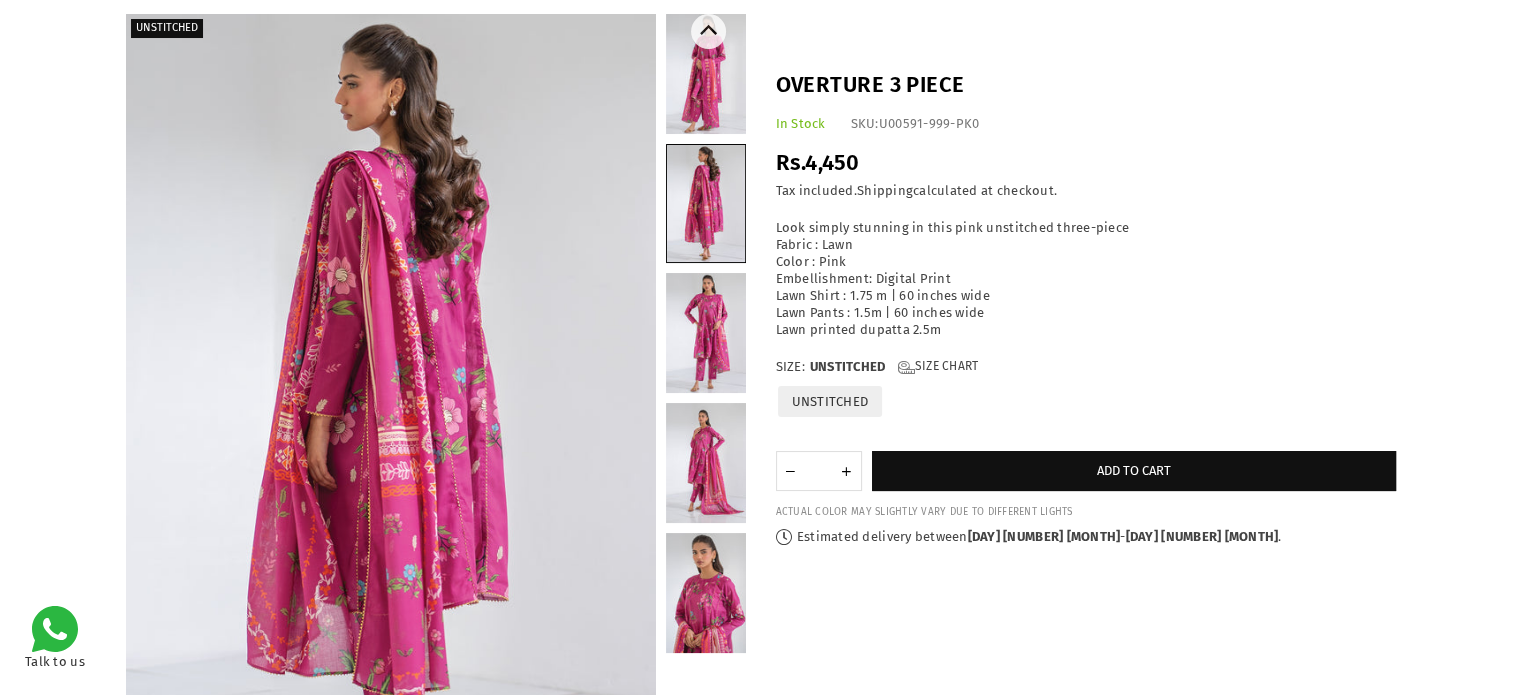 click at bounding box center [706, 593] 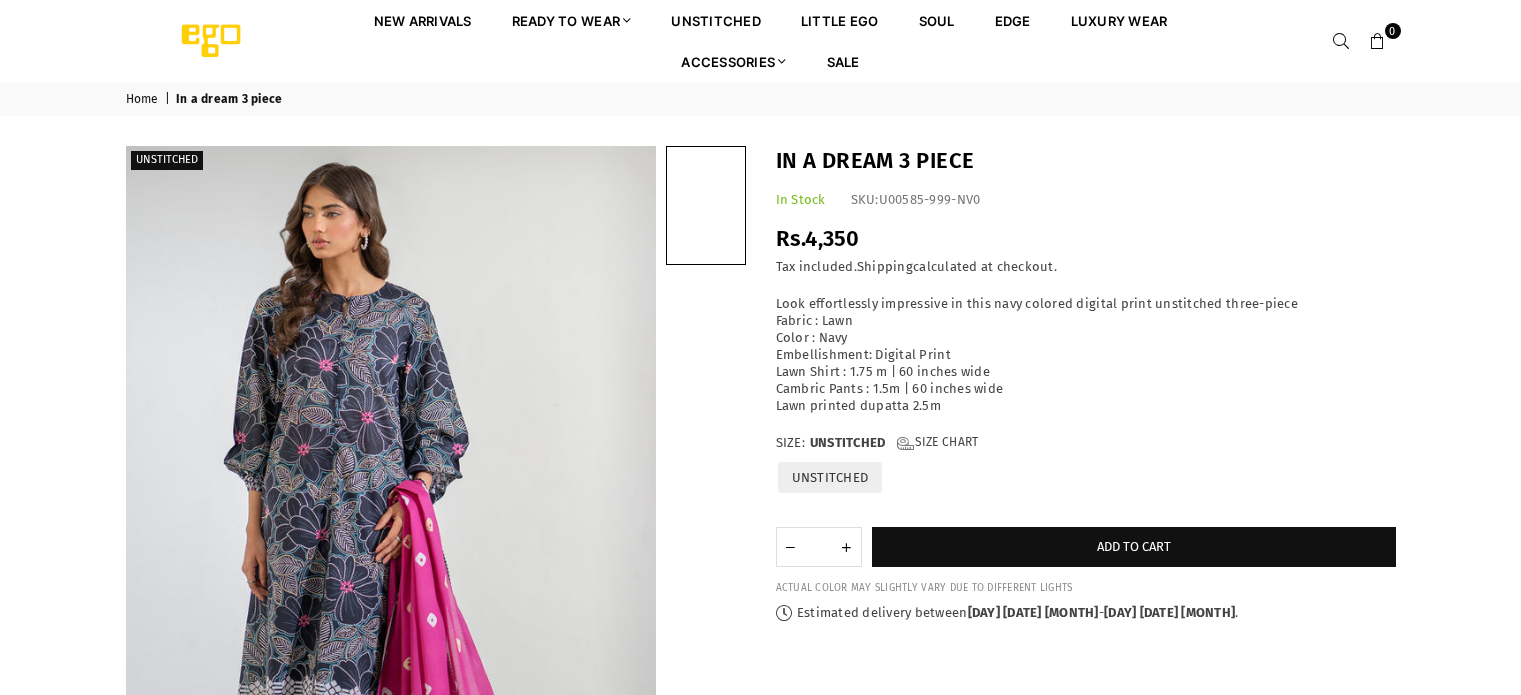 scroll, scrollTop: 0, scrollLeft: 0, axis: both 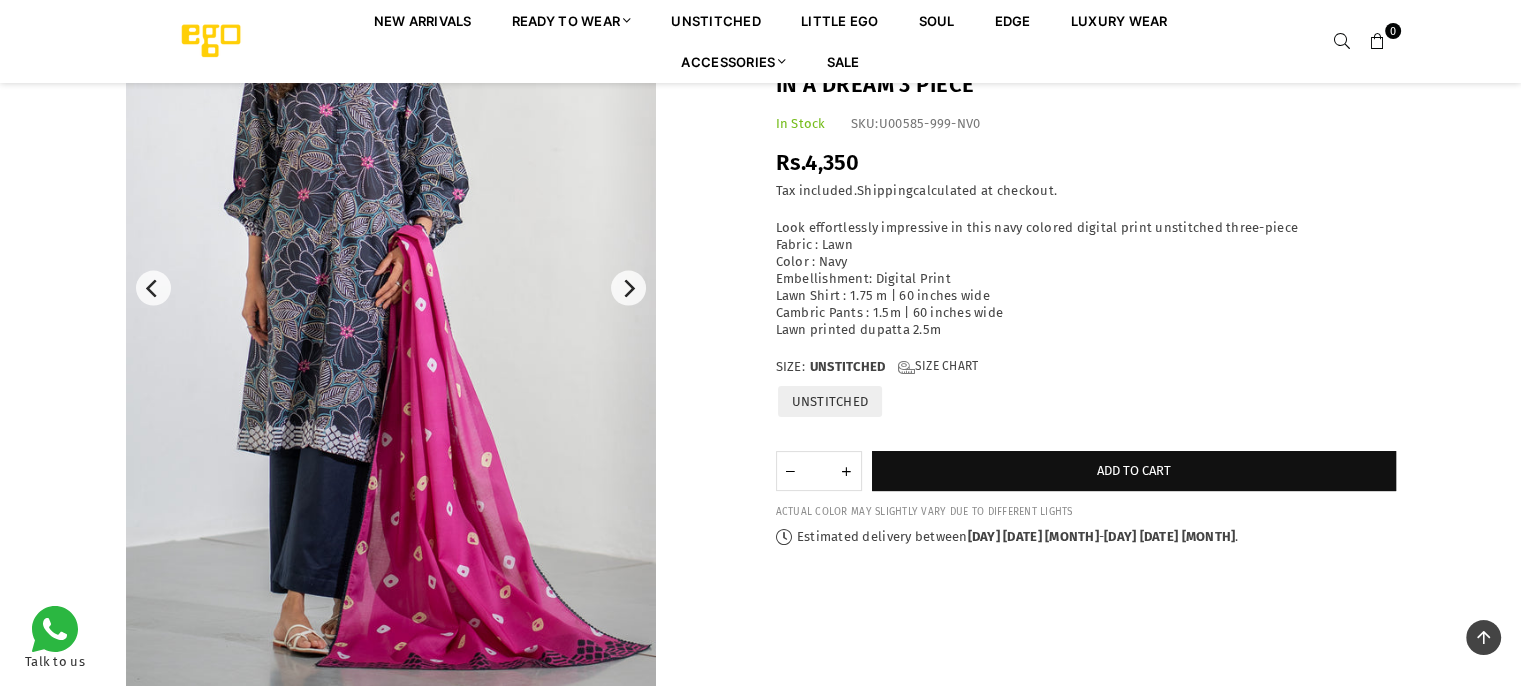 click at bounding box center [391, 288] 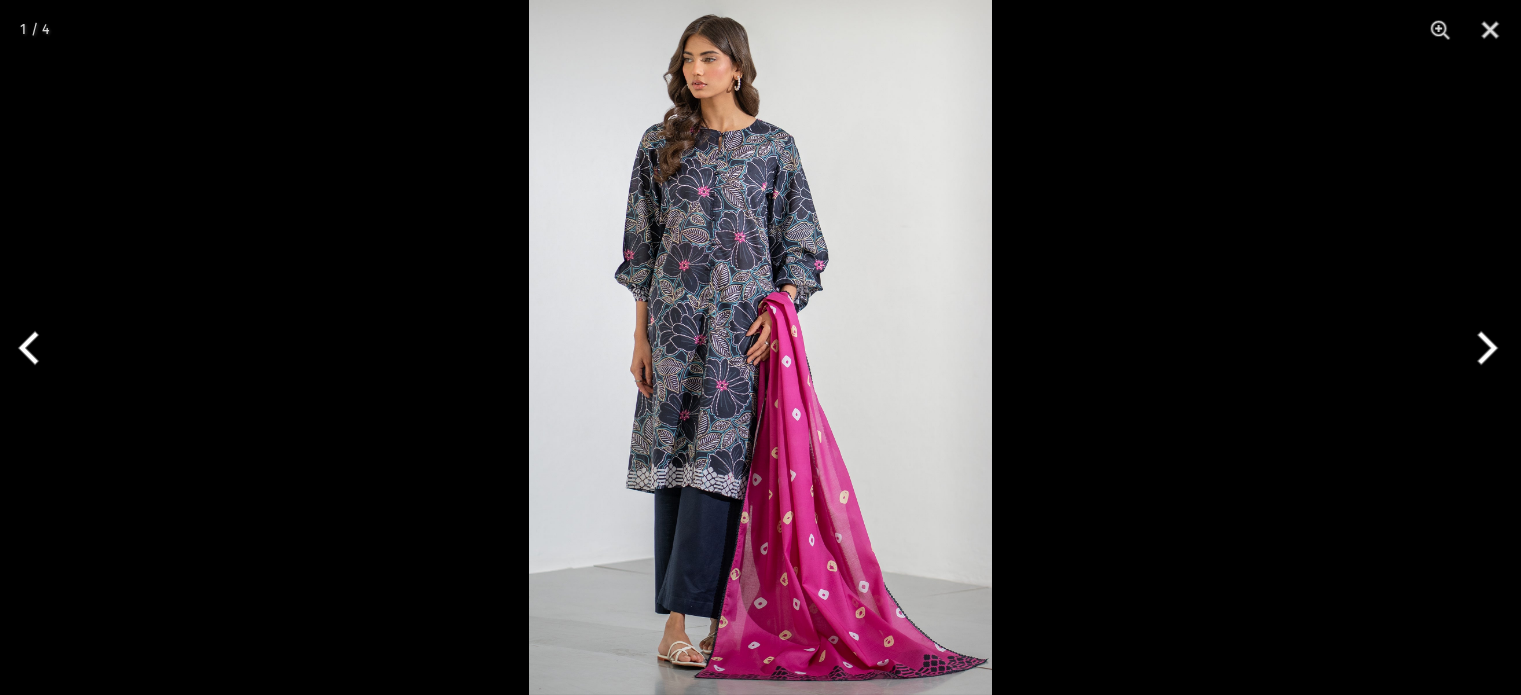 click at bounding box center (760, 347) 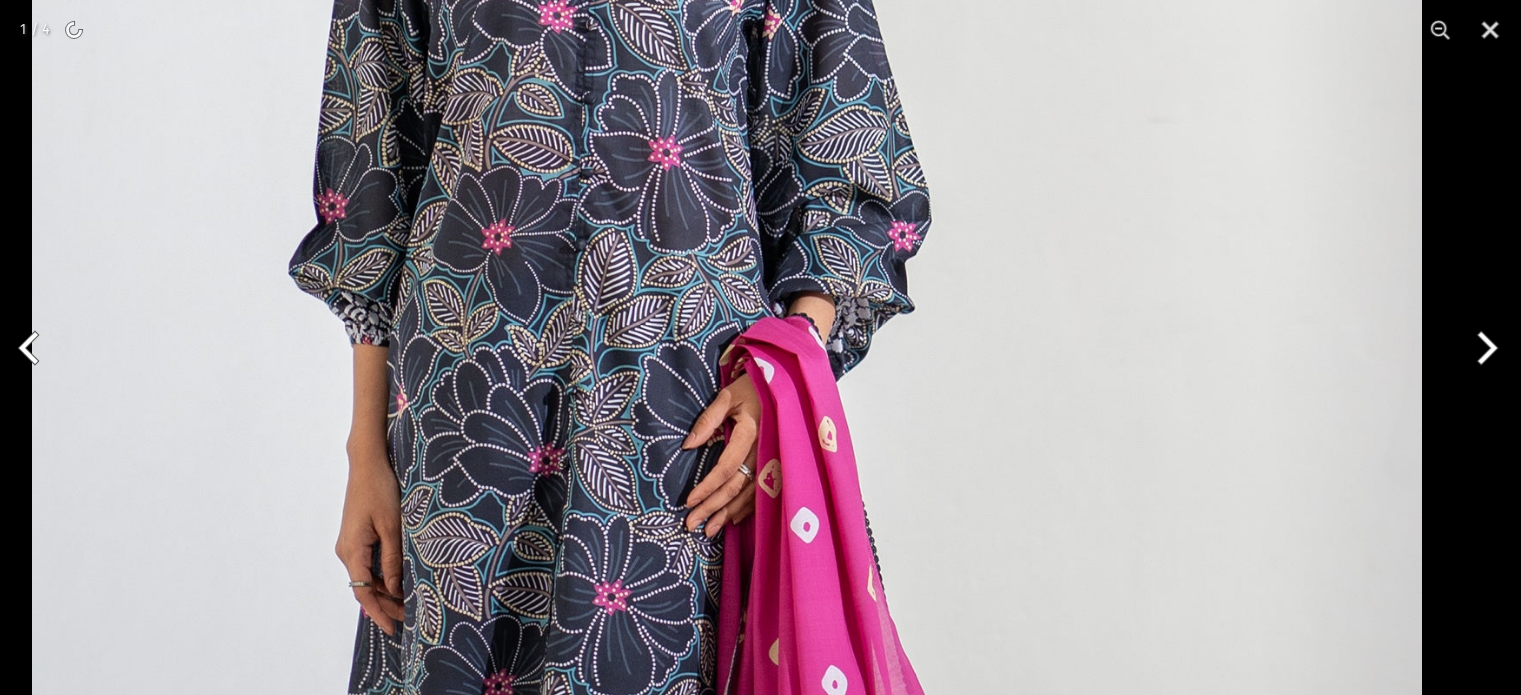 click on "Ego New Arrivals  Ready to Wear  2 PIECE | 3 PIECE All Casuals All Luxury Diva Core Monzene Pulse Boho Soul unstitched  Little EGO  Soul  EDGE  Luxury Wear  Accessories  Bottoms Wraps Inner Sale    0 New Arrivals   Ready to wear   2 PIECE | 3 PIECE All Casuals All Luxury Diva Core Monzene Pulse Boho Soul Unstitched   Little EGO GIRLS 2 TO 8 YEARS   Soul LUXURY WEAR   EDGE Always ready to surprise you   LUXURY WEAR   Accessories   Bottoms Wraps Inner SALE   LOGIN Register Now
Home | In a dream 3 piece
UNSTITCHED" at bounding box center (760, 814) 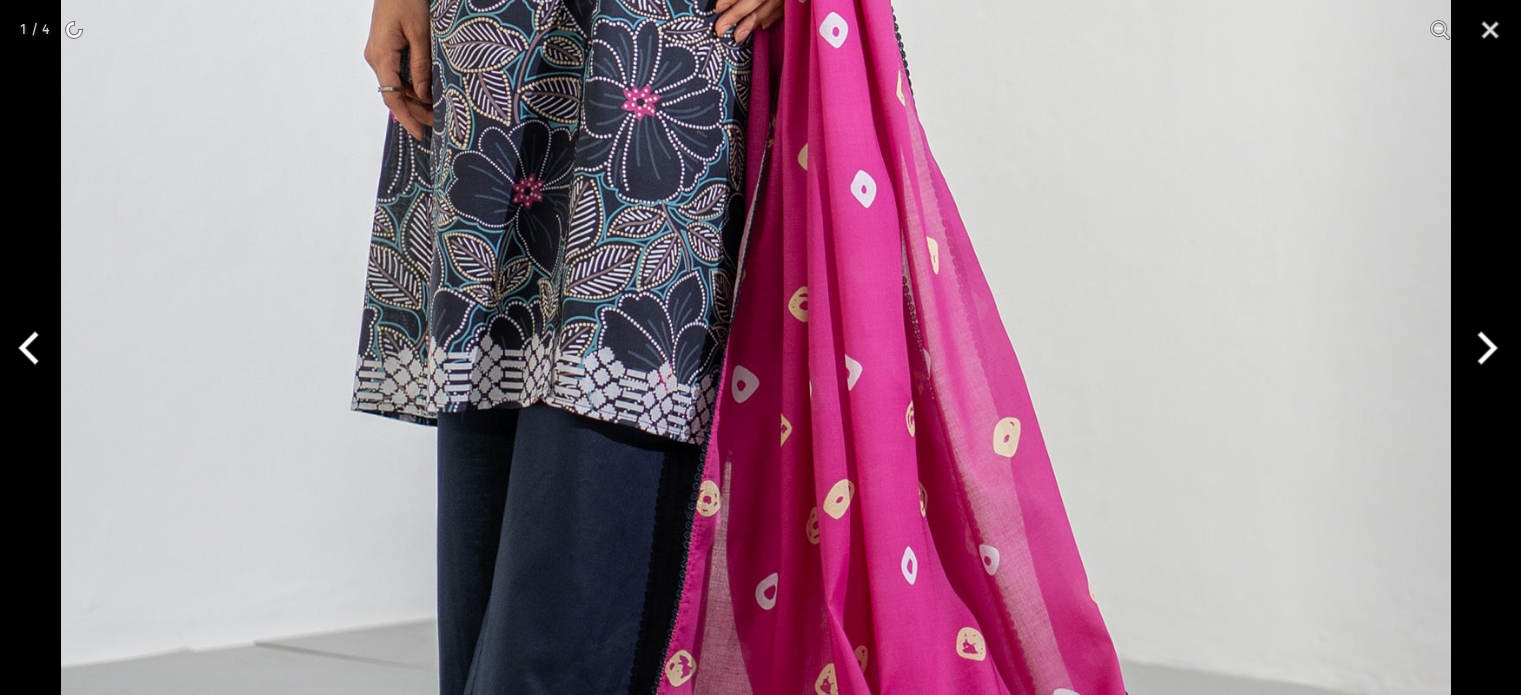 click on "Ego New Arrivals  Ready to Wear  2 PIECE | 3 PIECE All Casuals All Luxury Diva Core Monzene Pulse Boho Soul unstitched  Little EGO  Soul  EDGE  Luxury Wear  Accessories  Bottoms Wraps Inner Sale    0 New Arrivals   Ready to wear   2 PIECE | 3 PIECE All Casuals All Luxury Diva Core Monzene Pulse Boho Soul Unstitched   Little EGO GIRLS 2 TO 8 YEARS   Soul LUXURY WEAR   EDGE Always ready to surprise you   LUXURY WEAR   Accessories   Bottoms Wraps Inner SALE   LOGIN Register Now
Home | In a dream 3 piece
UNSTITCHED" at bounding box center (760, 814) 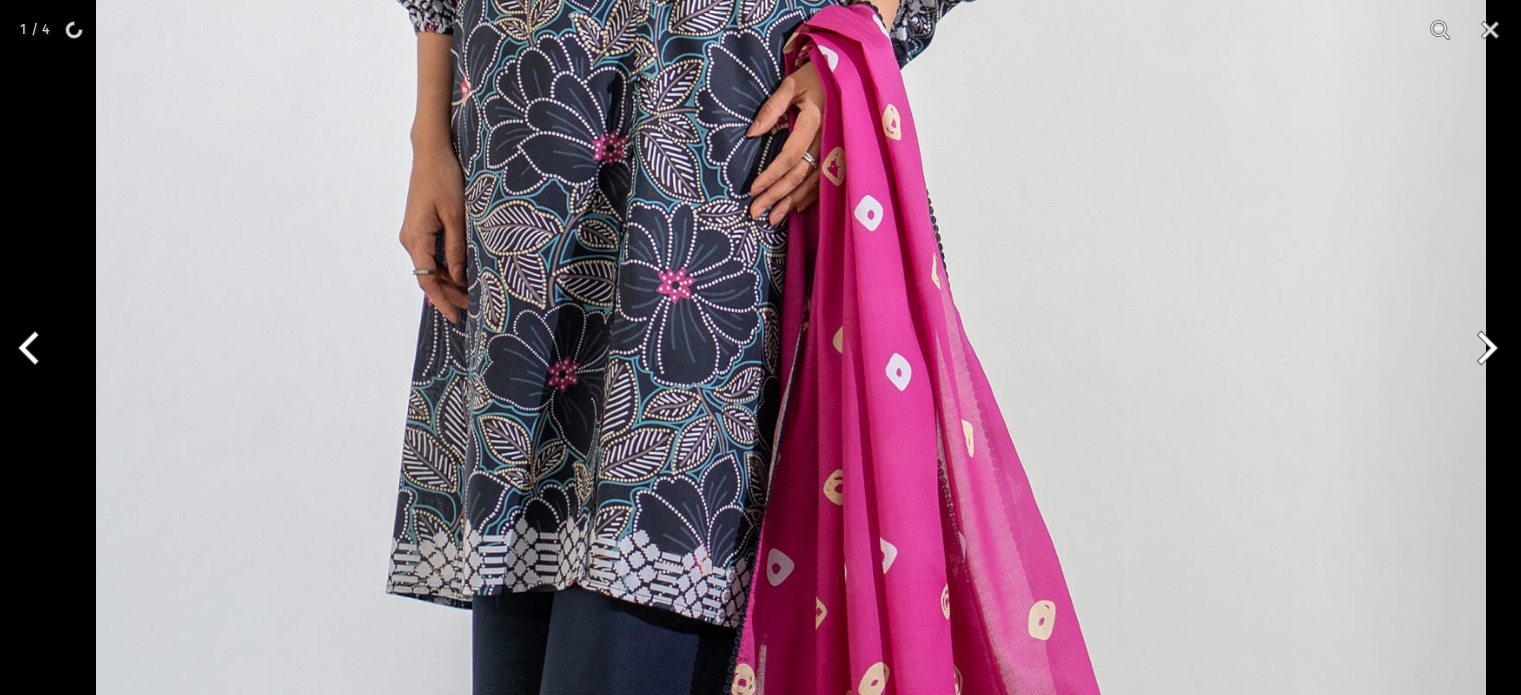 click at bounding box center (791, 171) 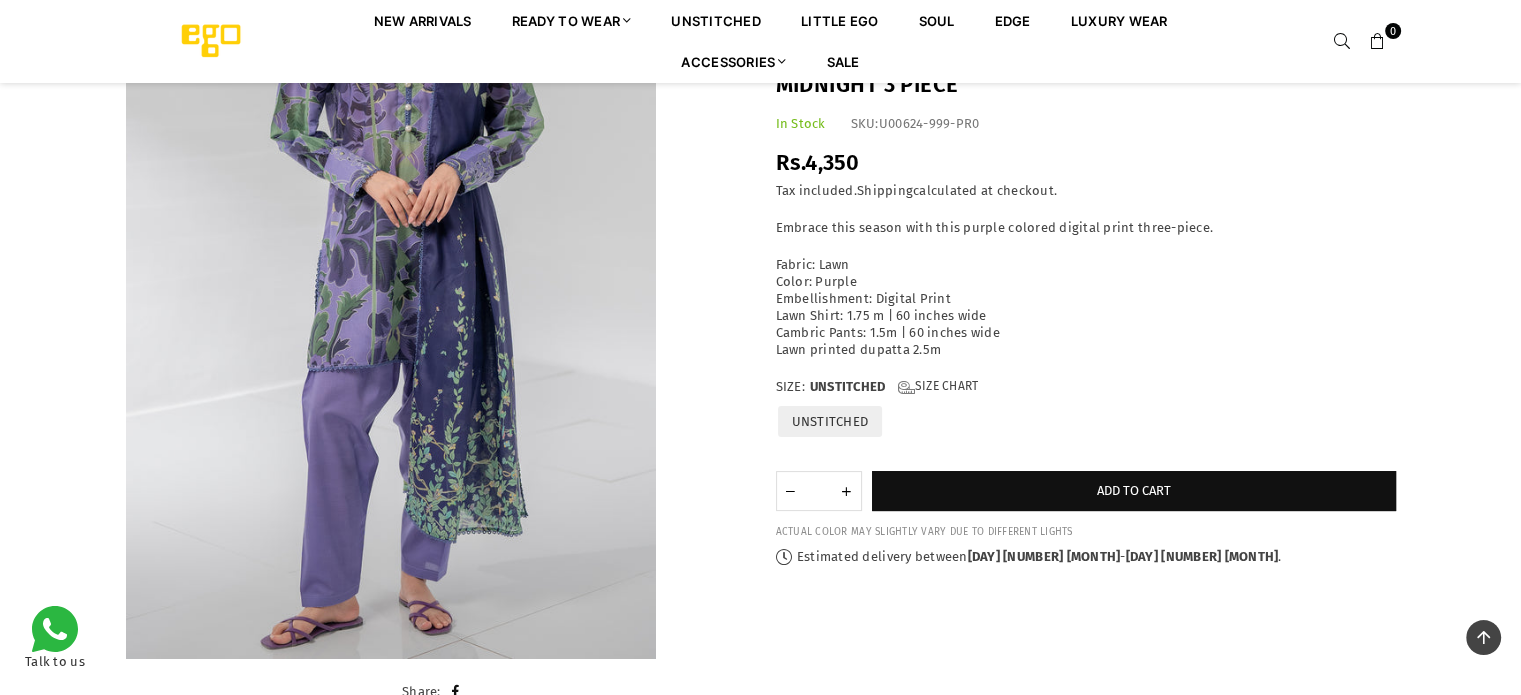 scroll, scrollTop: 272, scrollLeft: 0, axis: vertical 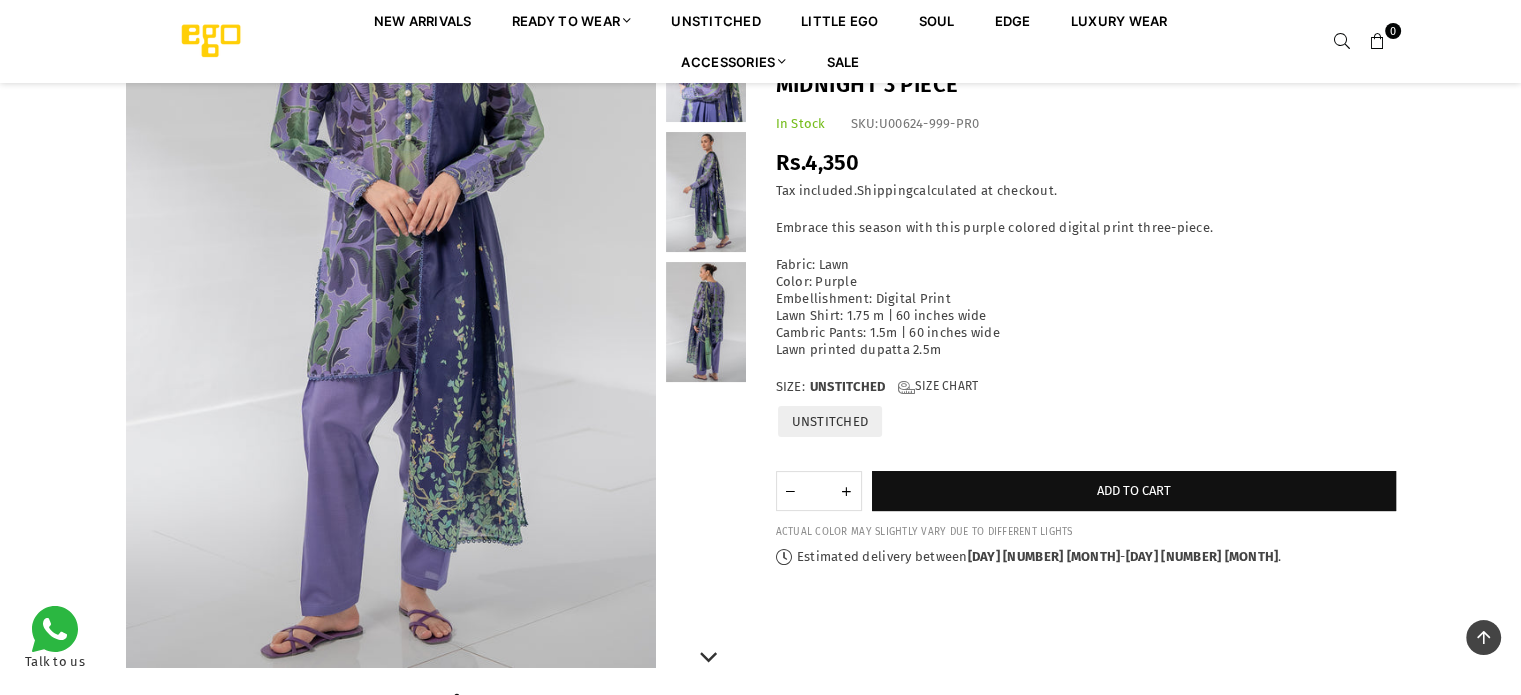 click at bounding box center [706, 322] 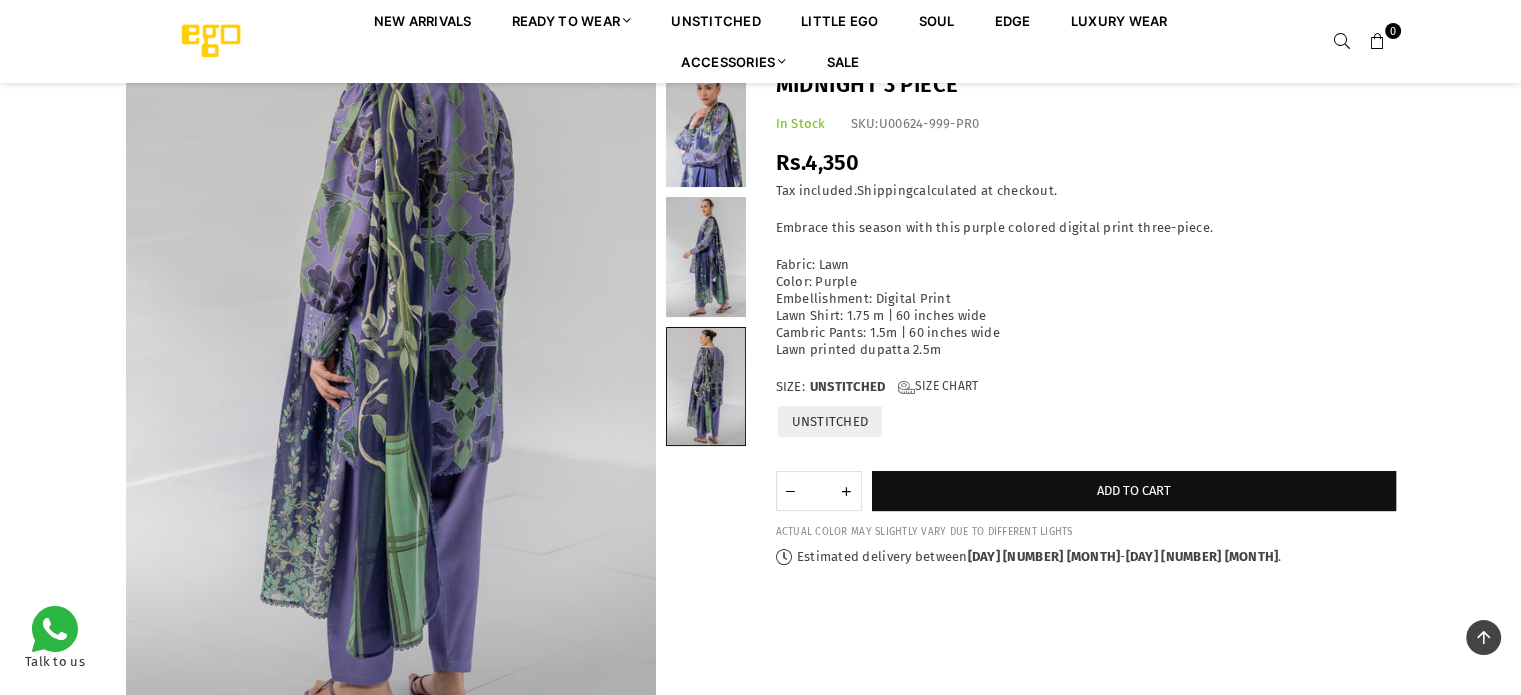 scroll, scrollTop: 202, scrollLeft: 0, axis: vertical 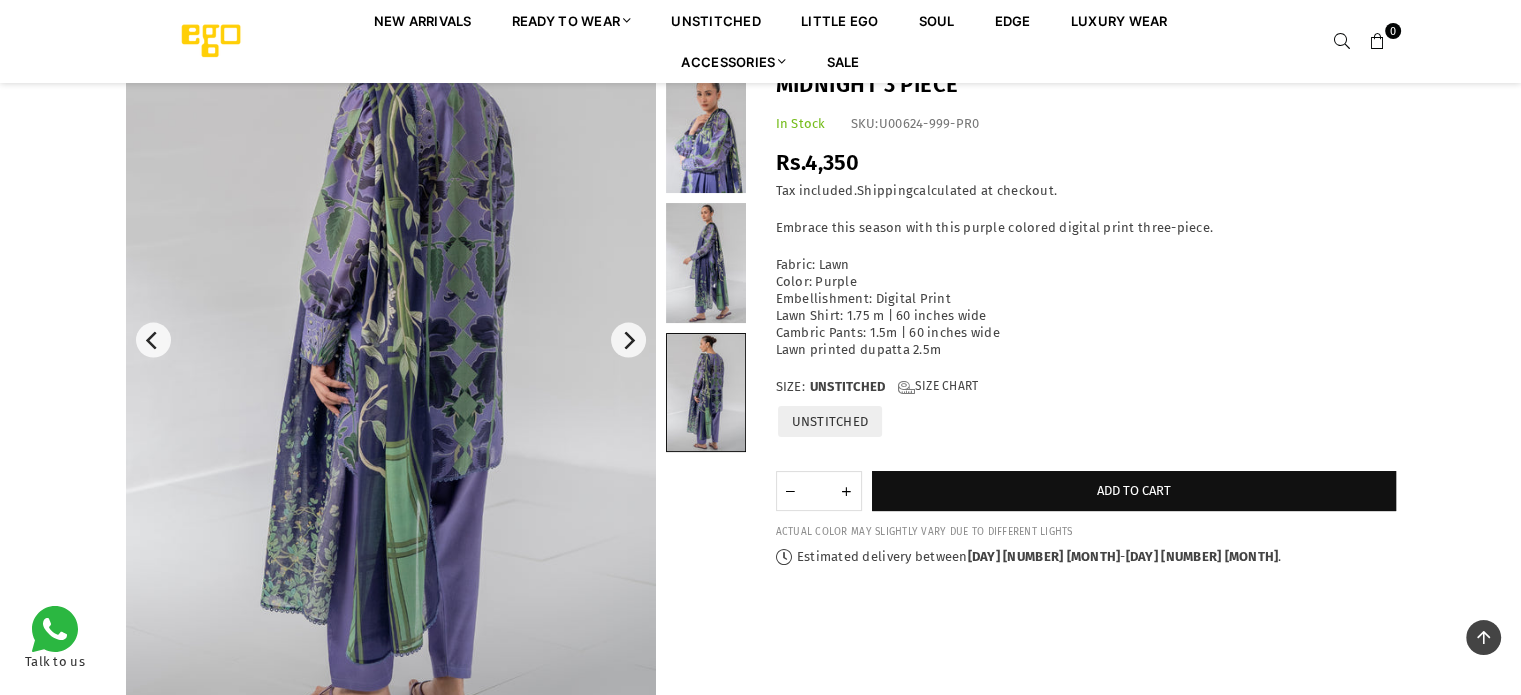 click at bounding box center (391, 340) 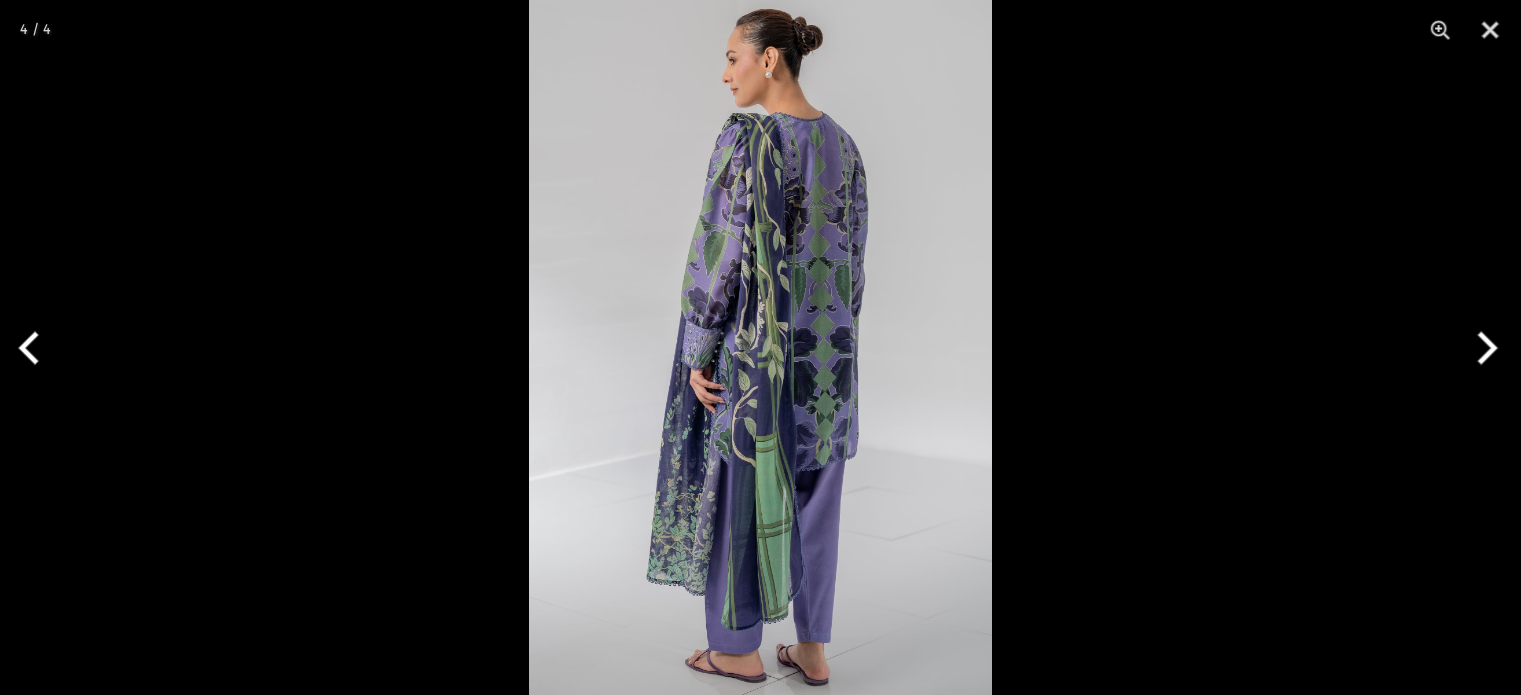 click at bounding box center (760, 347) 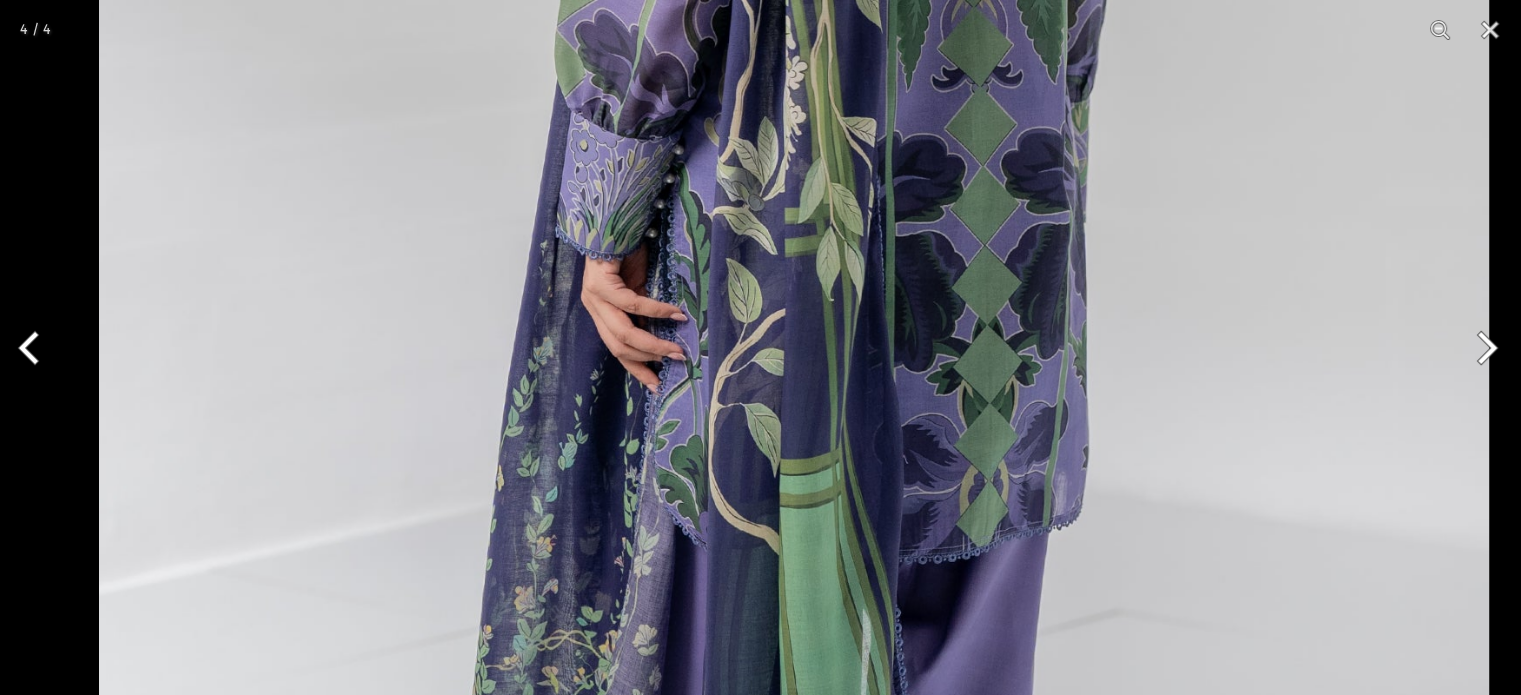 click at bounding box center [794, 193] 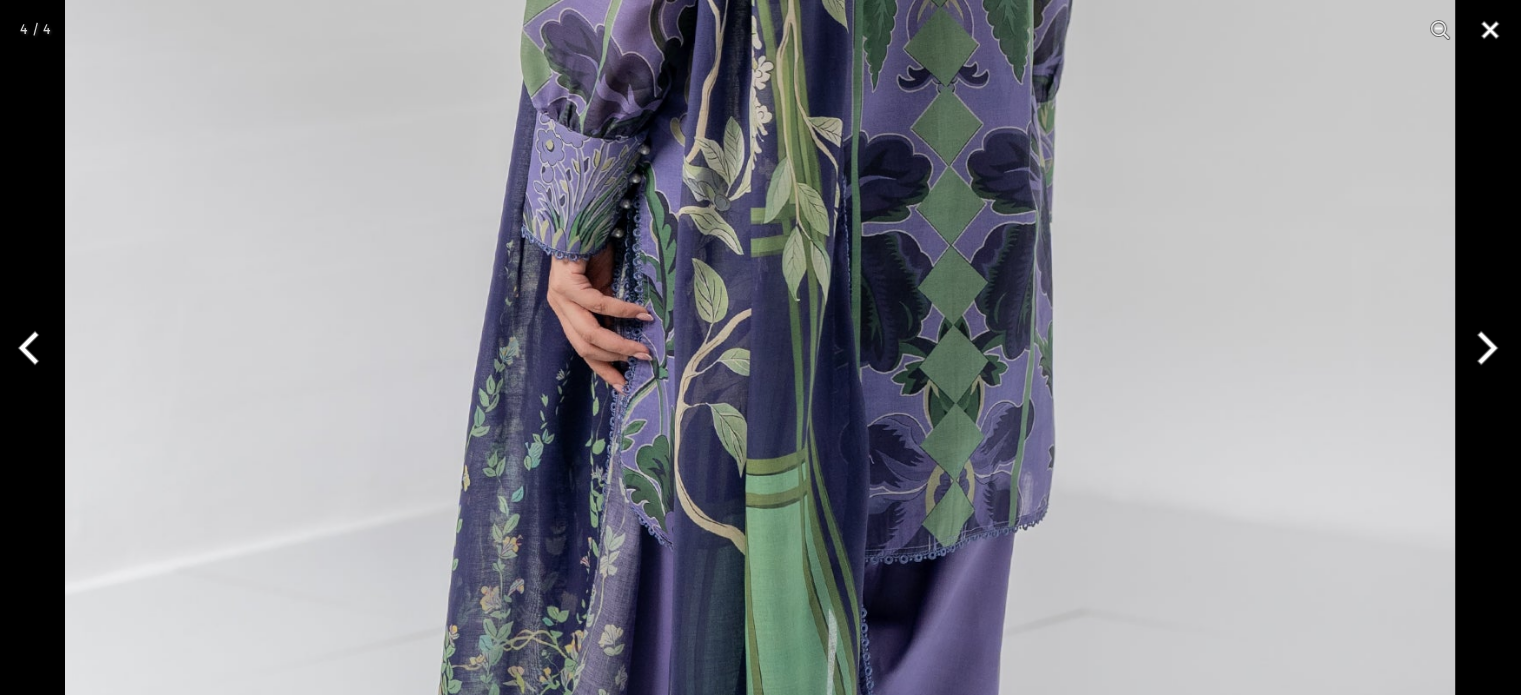 click at bounding box center (1490, 30) 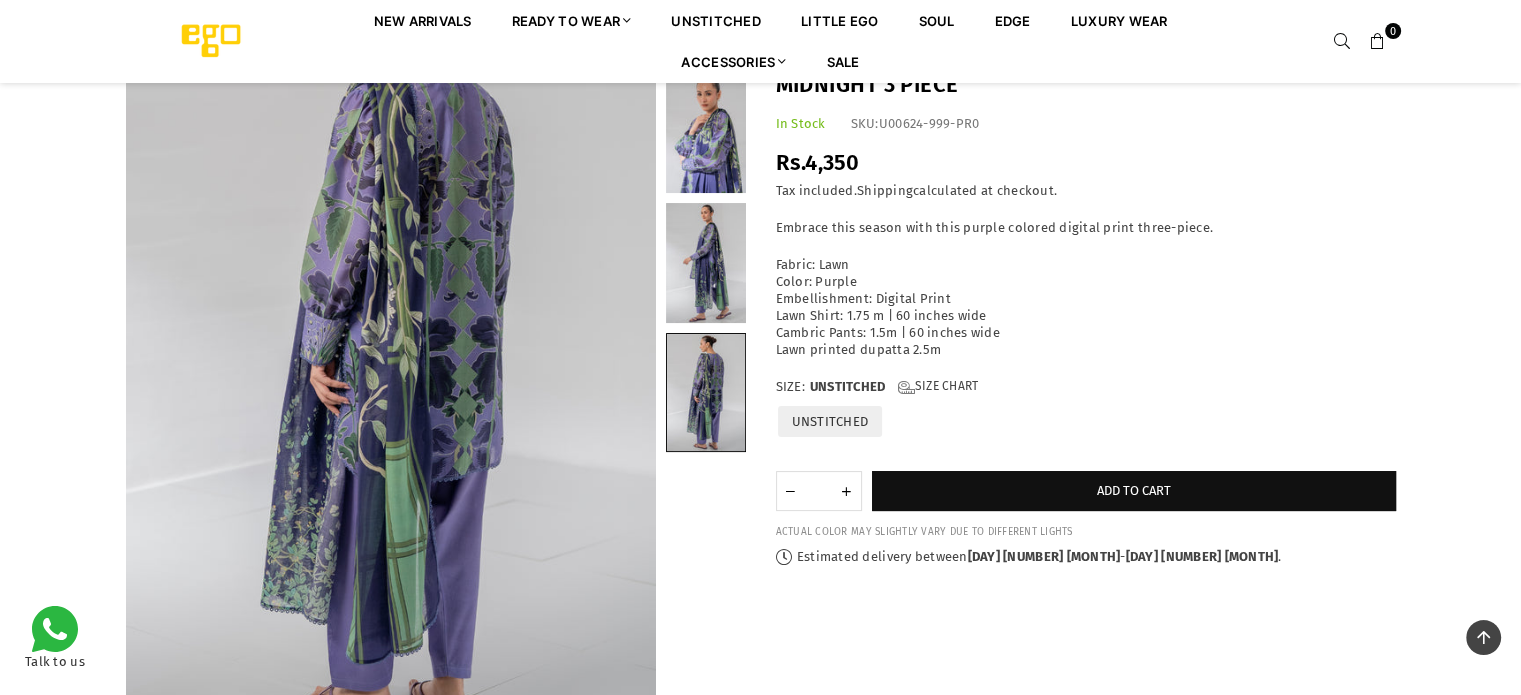 click at bounding box center (706, 263) 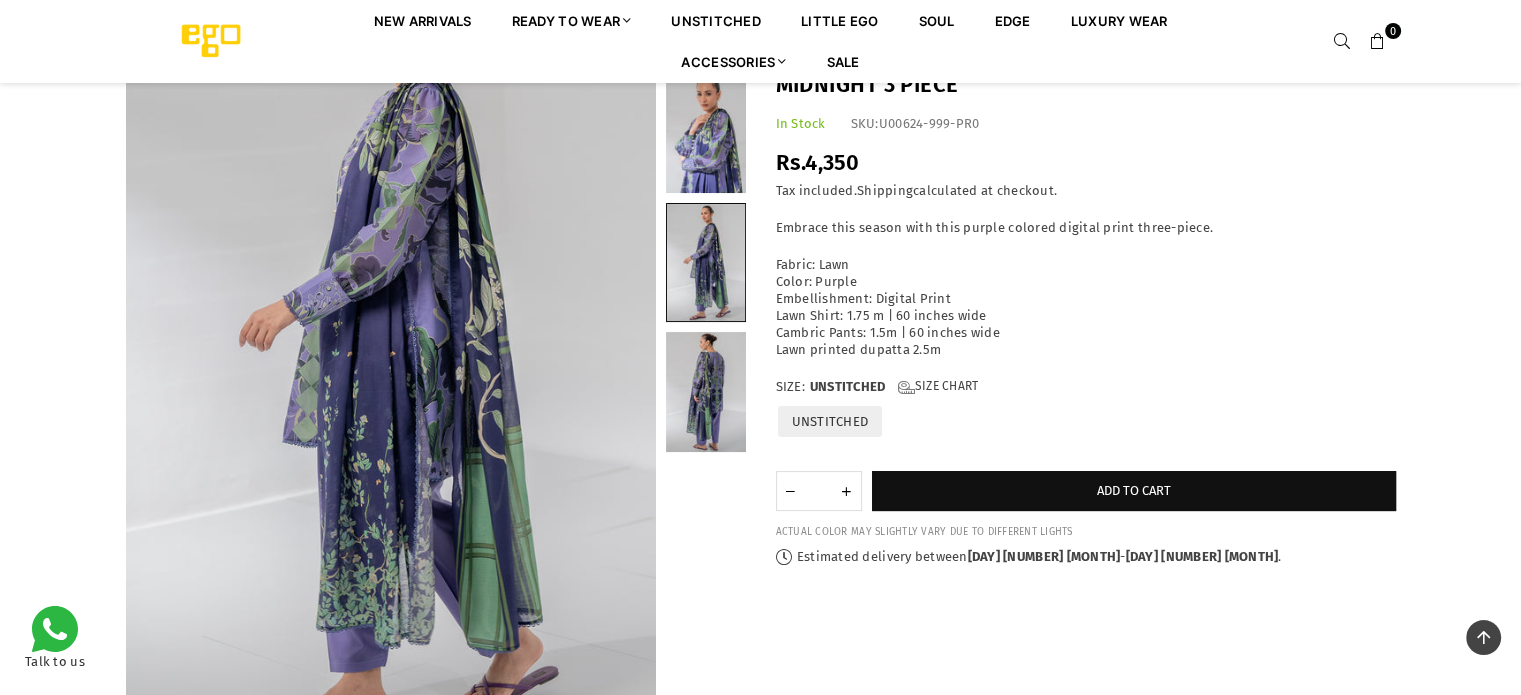 scroll, scrollTop: 0, scrollLeft: 0, axis: both 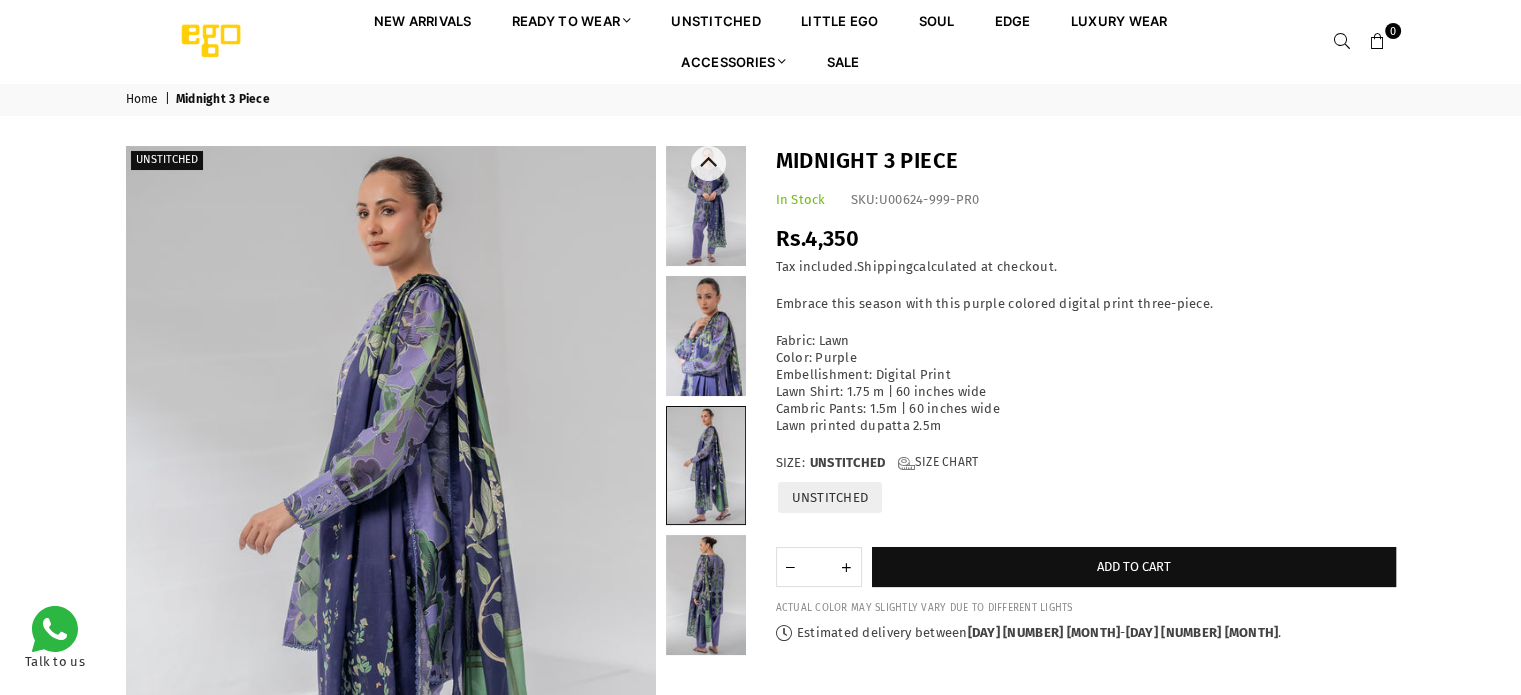 click at bounding box center [706, 206] 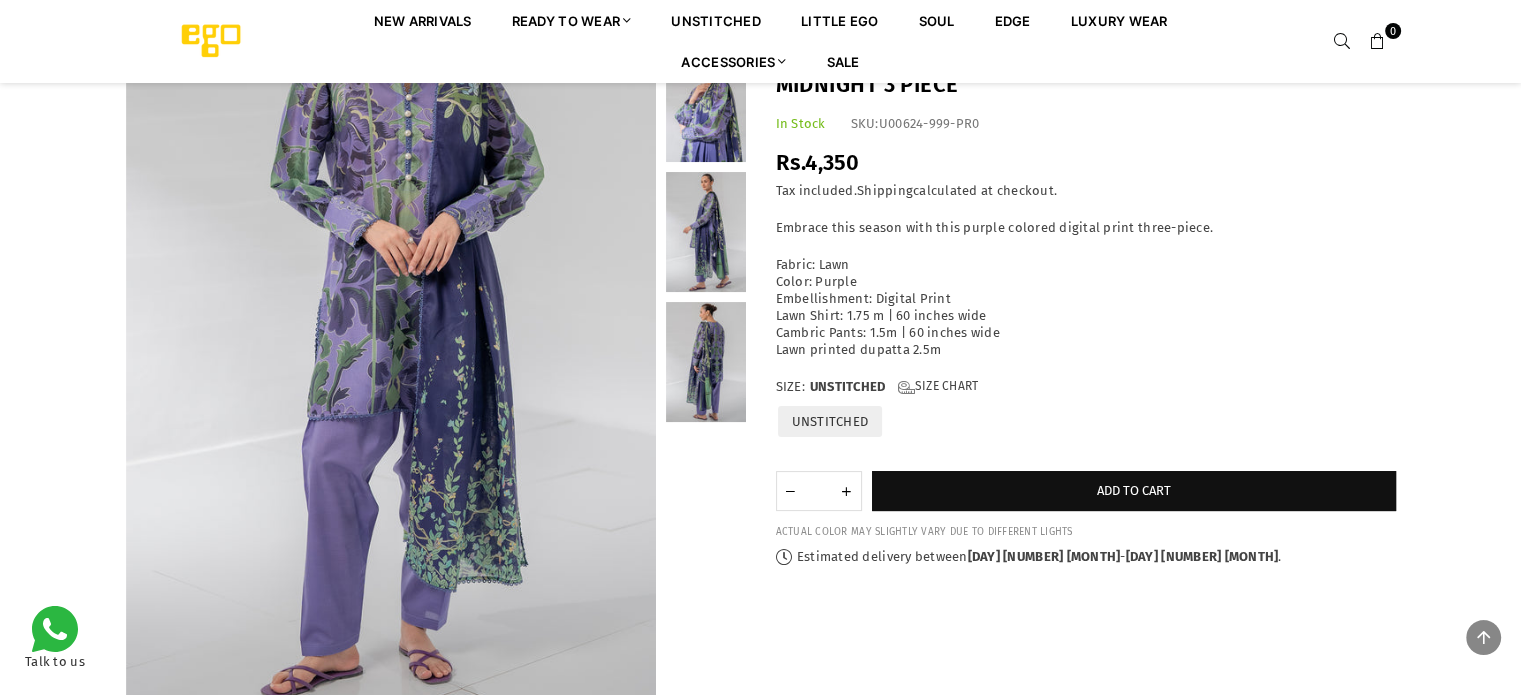 scroll, scrollTop: 242, scrollLeft: 0, axis: vertical 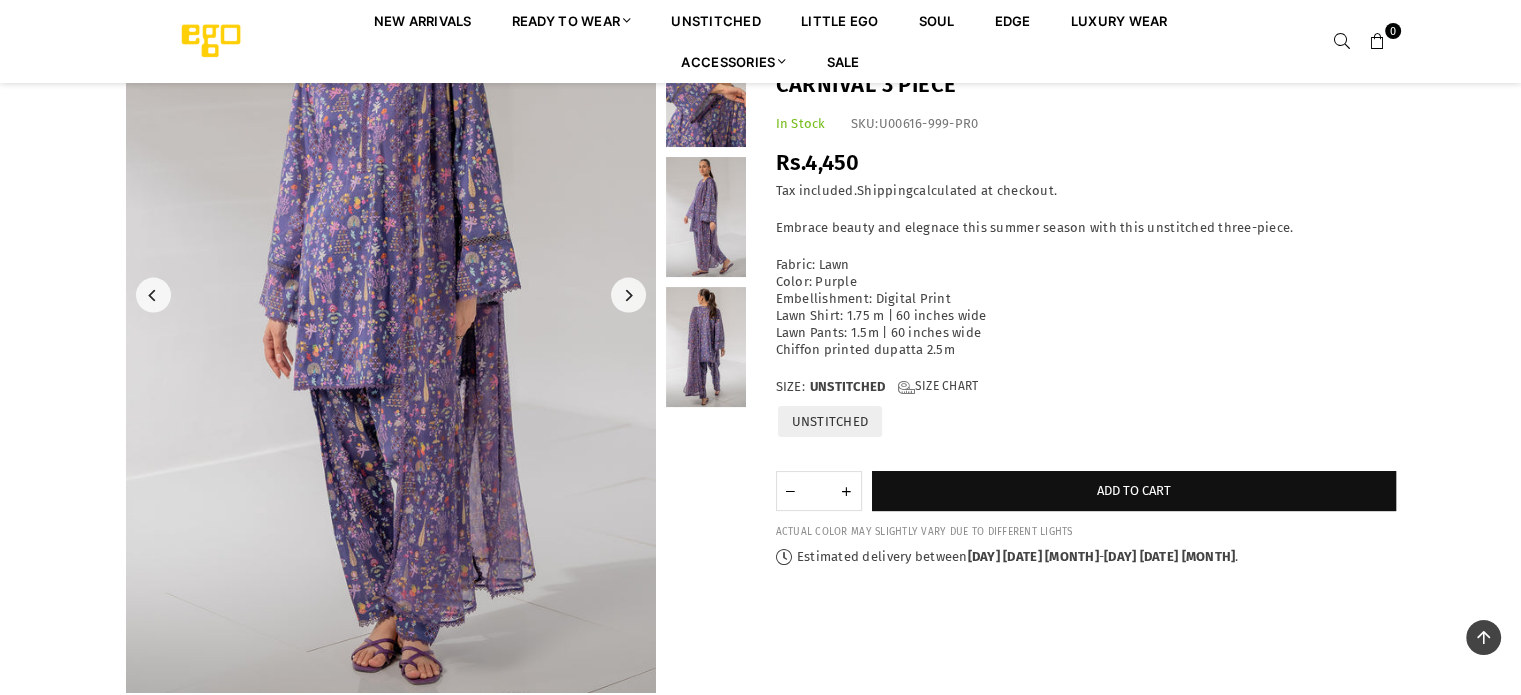 click at bounding box center [391, 295] 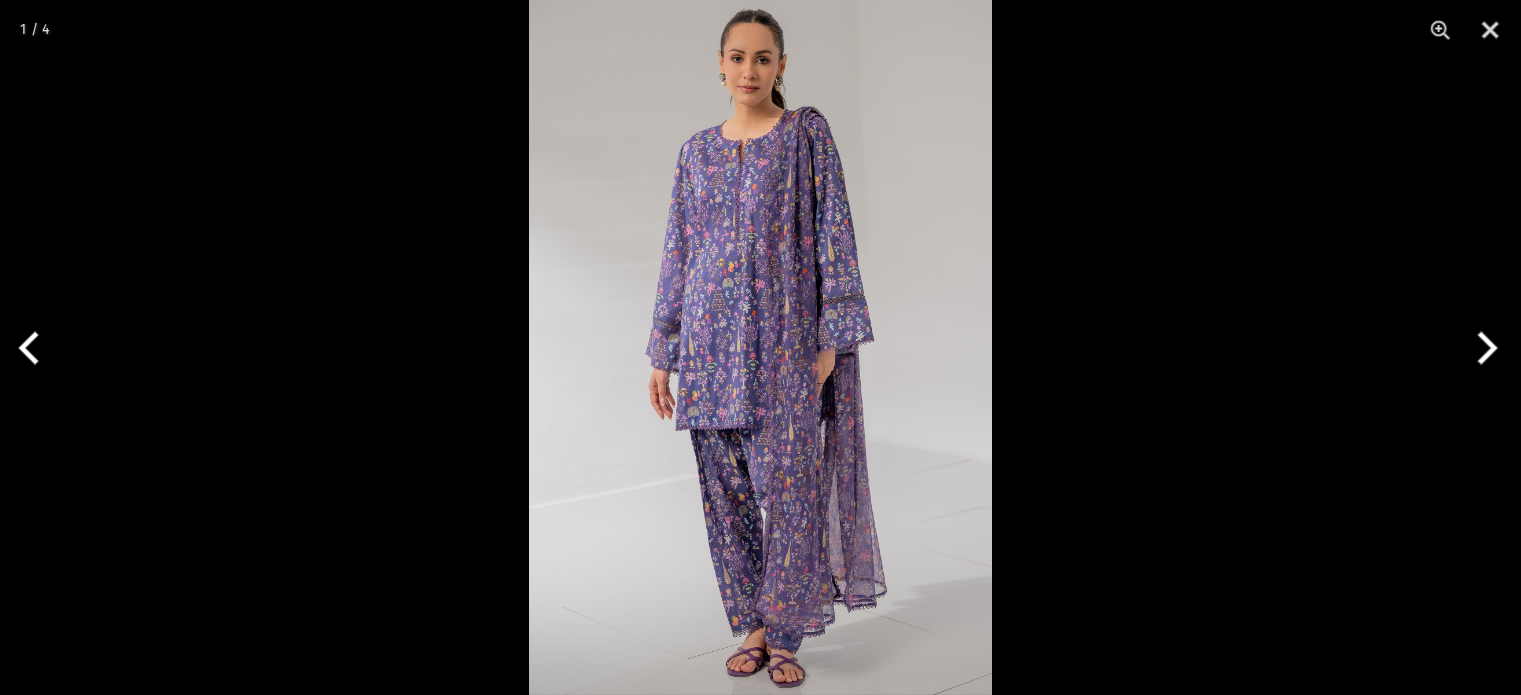 click at bounding box center (760, 347) 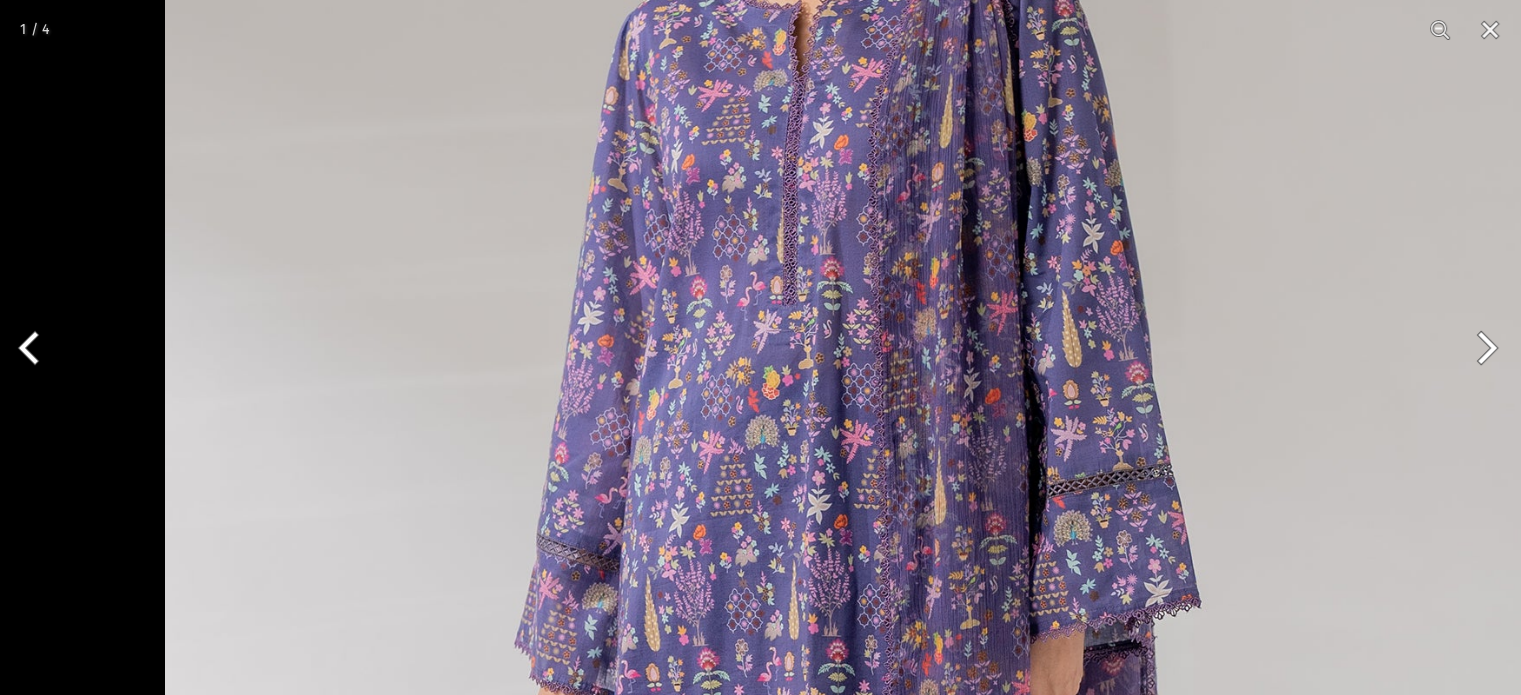 click at bounding box center (860, 625) 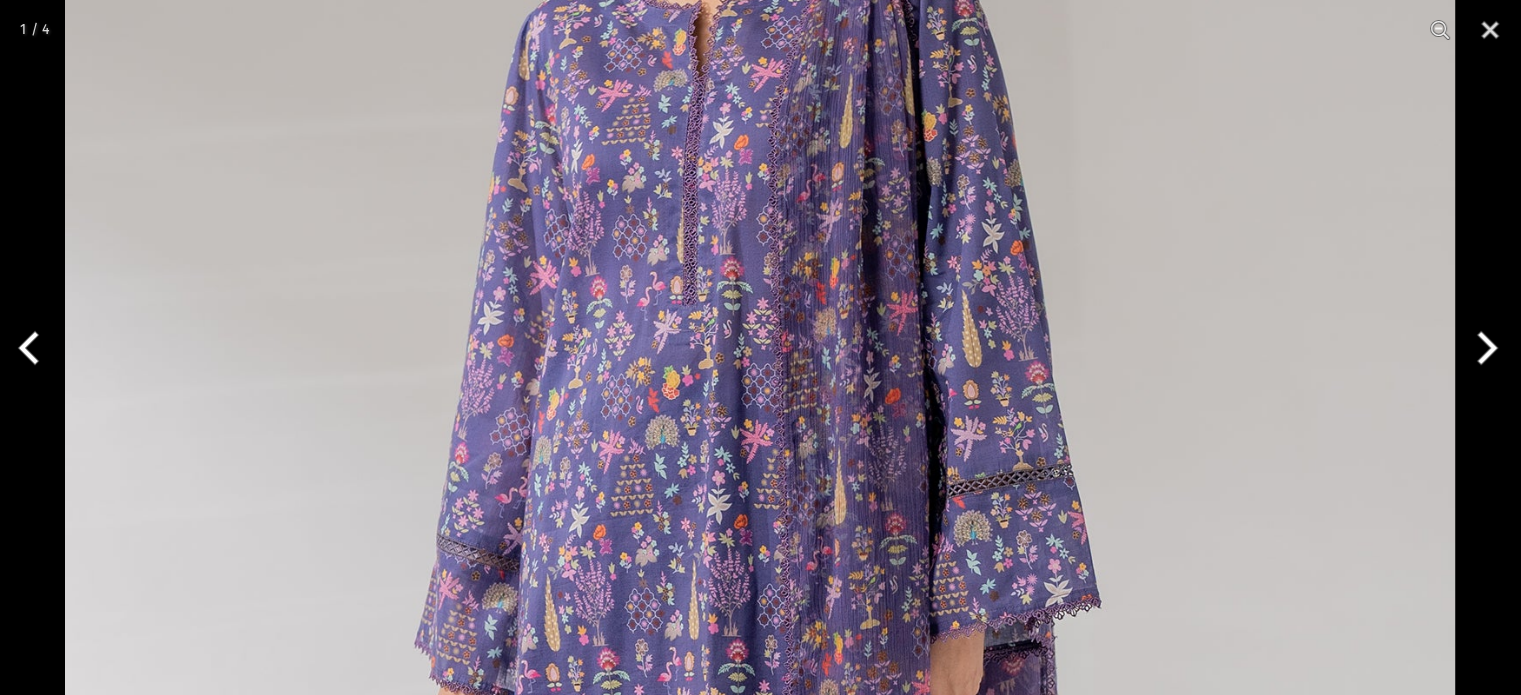click at bounding box center [760, 625] 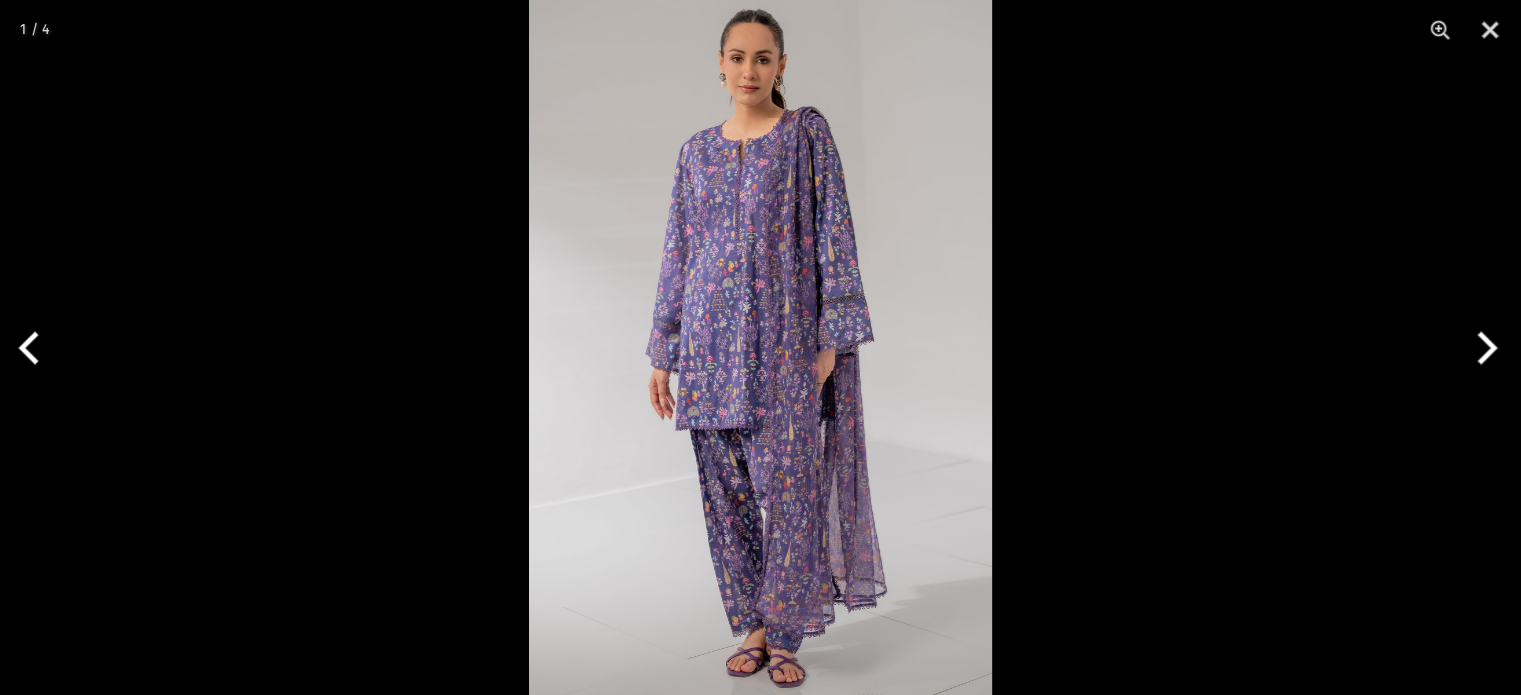 click at bounding box center (760, 347) 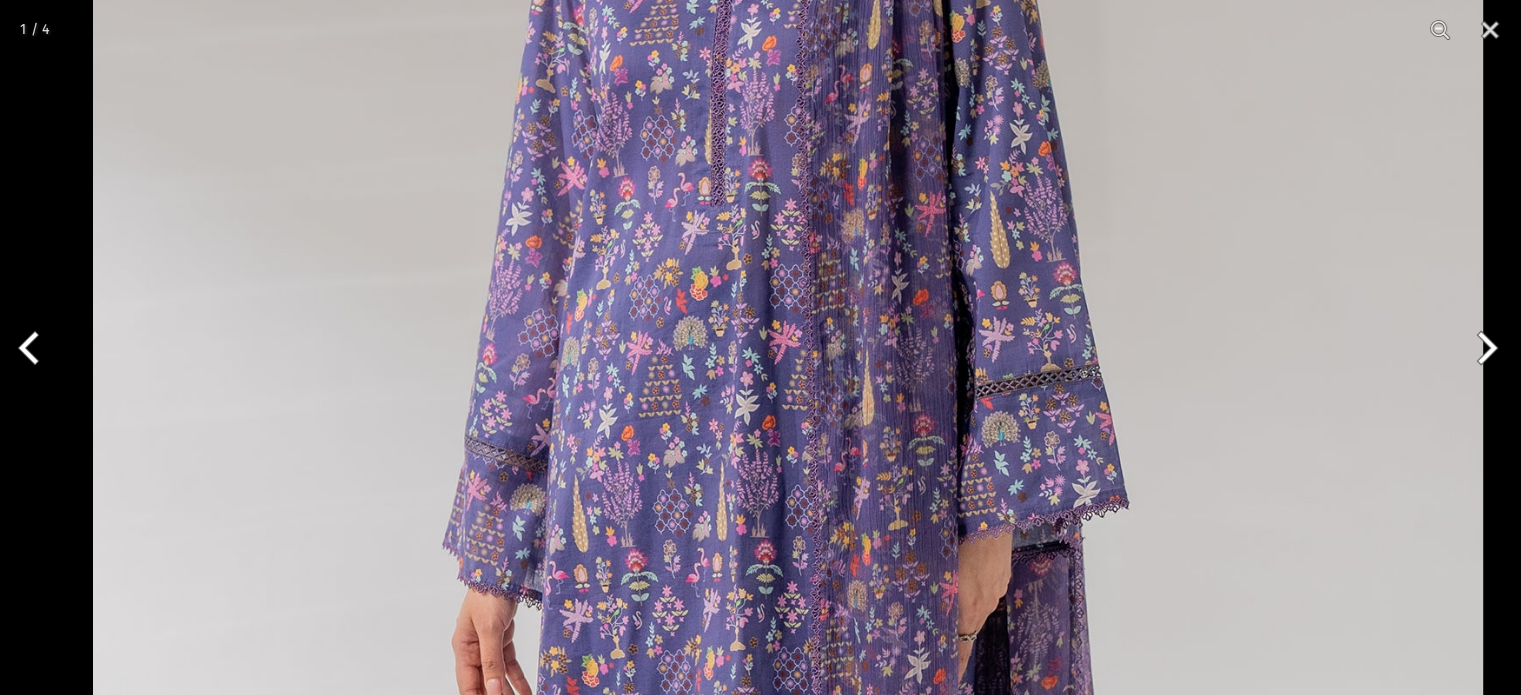 click on "Ego New Arrivals  Ready to Wear  2 PIECE | 3 PIECE All Casuals All Luxury Diva Core Monzene Pulse Boho Soul unstitched  Little EGO  Soul  EDGE  Luxury Wear  Accessories  Bottoms Wraps Inner Sale    0 New Arrivals   Ready to wear   2 PIECE | 3 PIECE All Casuals All Luxury Diva Core Monzene Pulse Boho Soul Unstitched   Little EGO GIRLS 2 TO 8 YEARS   Soul LUXURY WEAR   EDGE Always ready to surprise you   LUXURY WEAR   Accessories   Bottoms Wraps Inner SALE   LOGIN Register Now
Home | Carnival 3 Piece
Unstitched      Share:" at bounding box center (760, 1031) 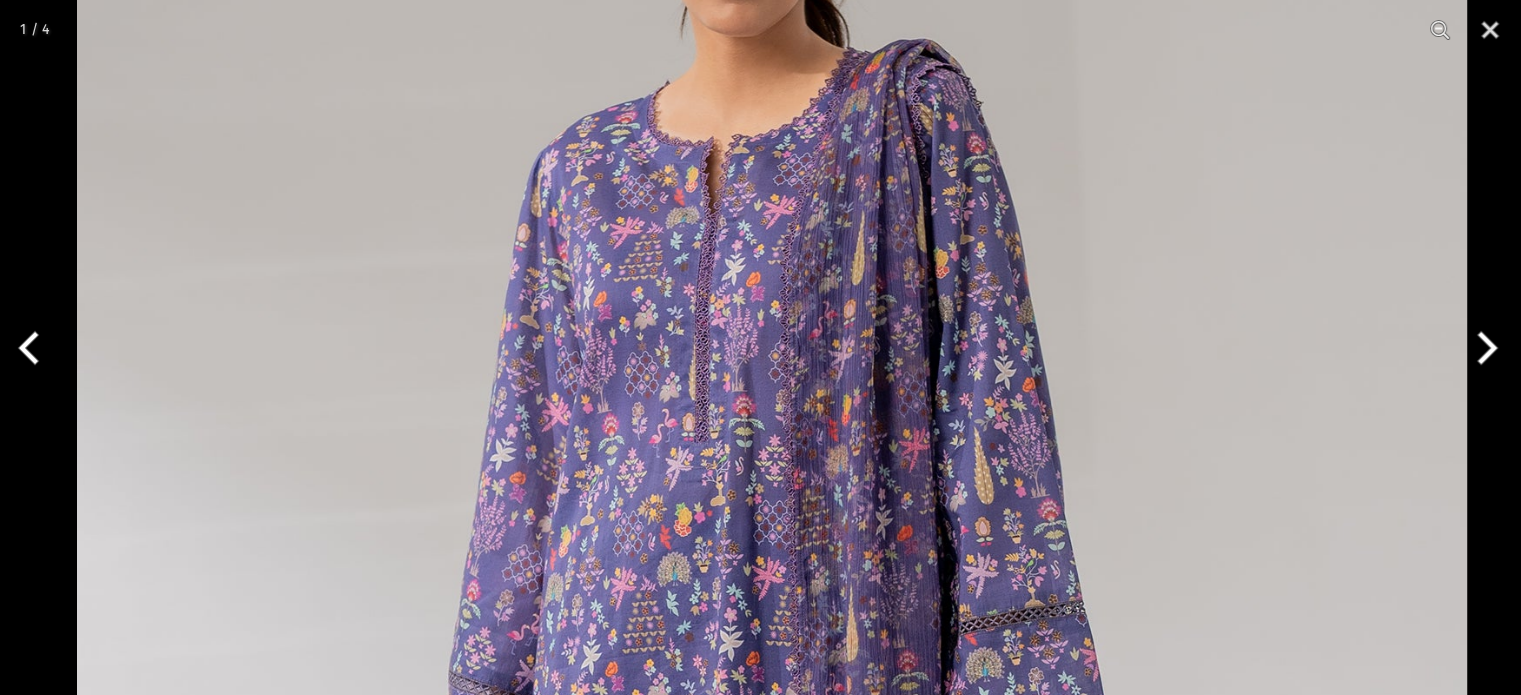 click at bounding box center [772, 762] 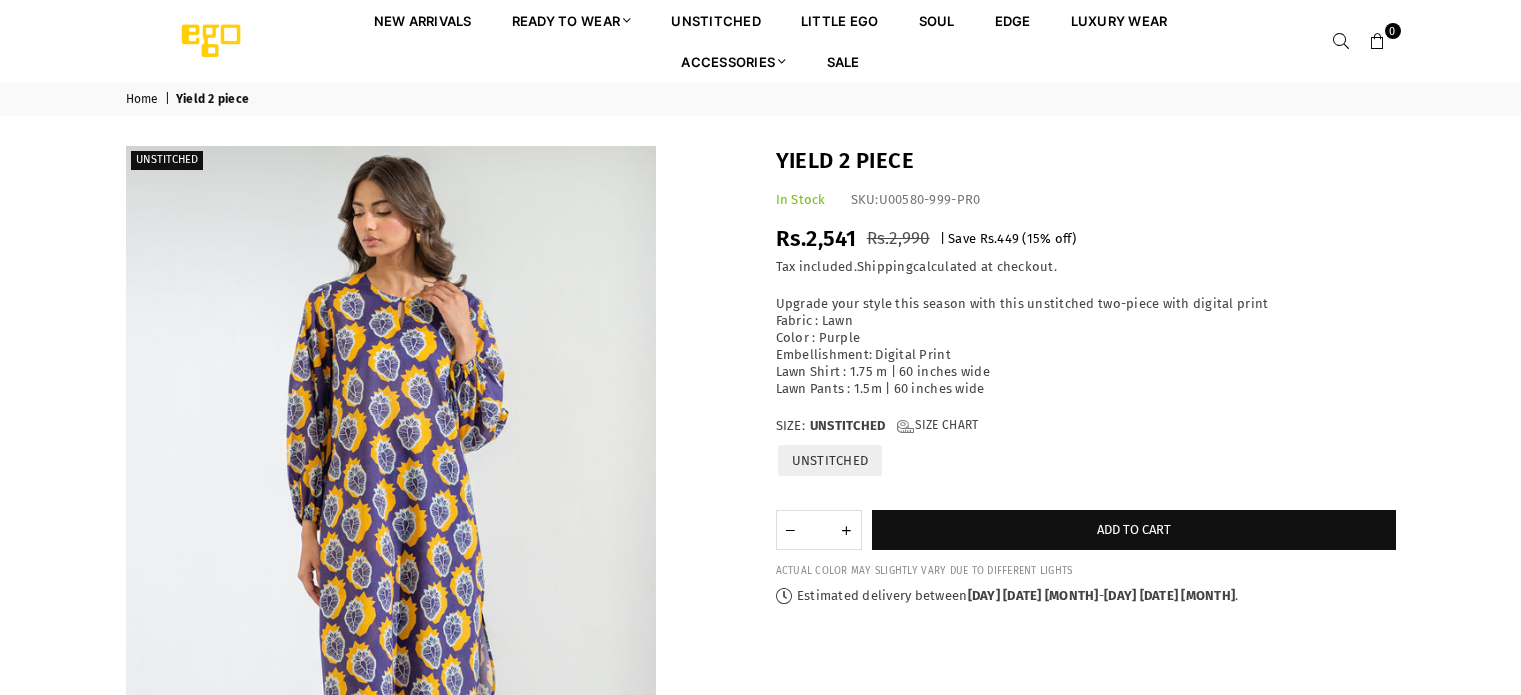 scroll, scrollTop: 0, scrollLeft: 0, axis: both 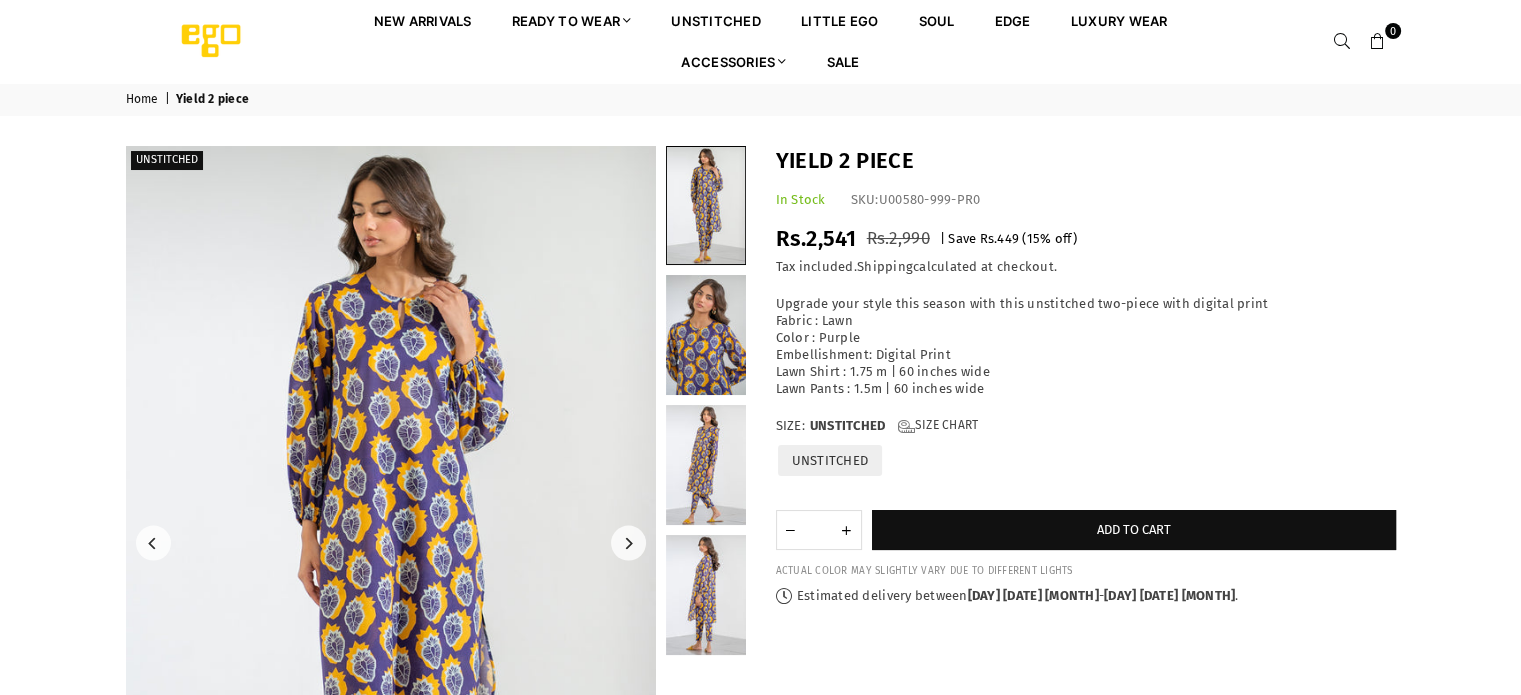 click at bounding box center (391, 543) 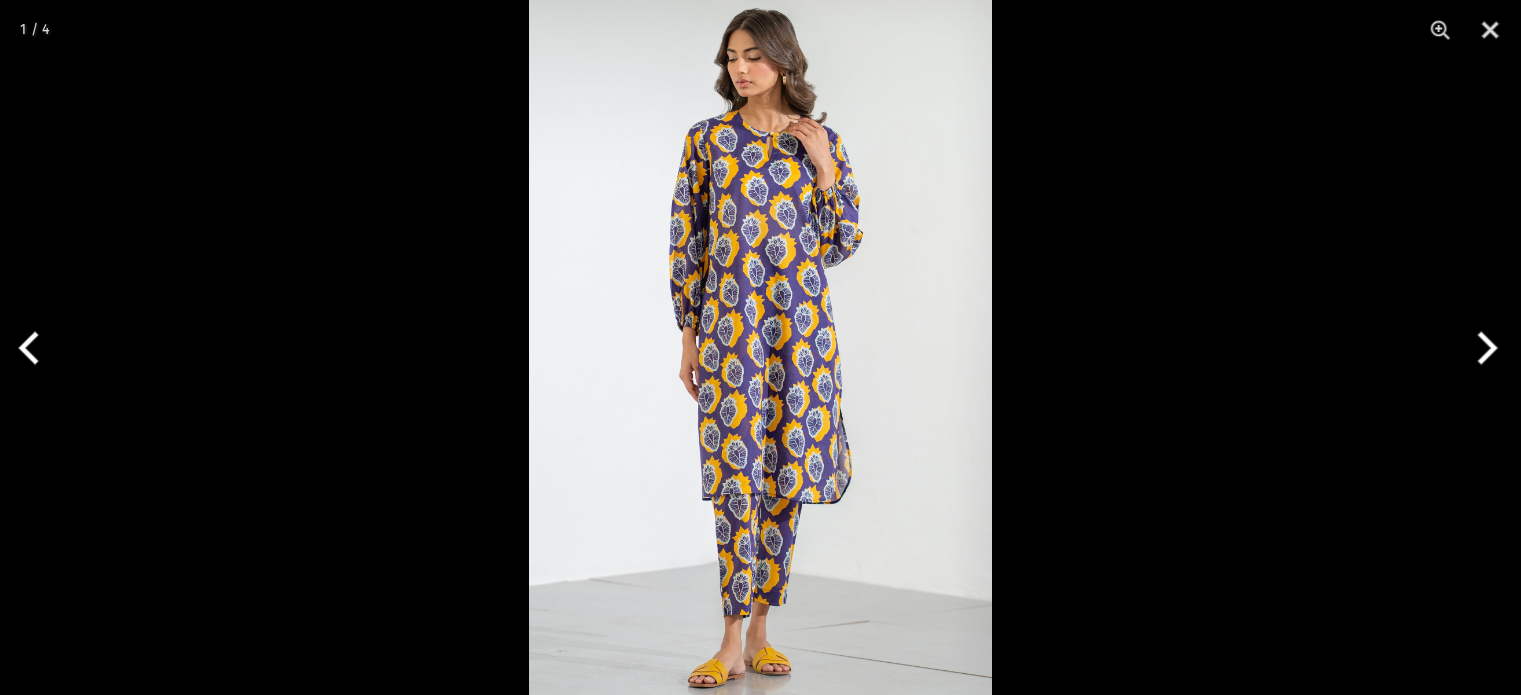 click at bounding box center (760, 347) 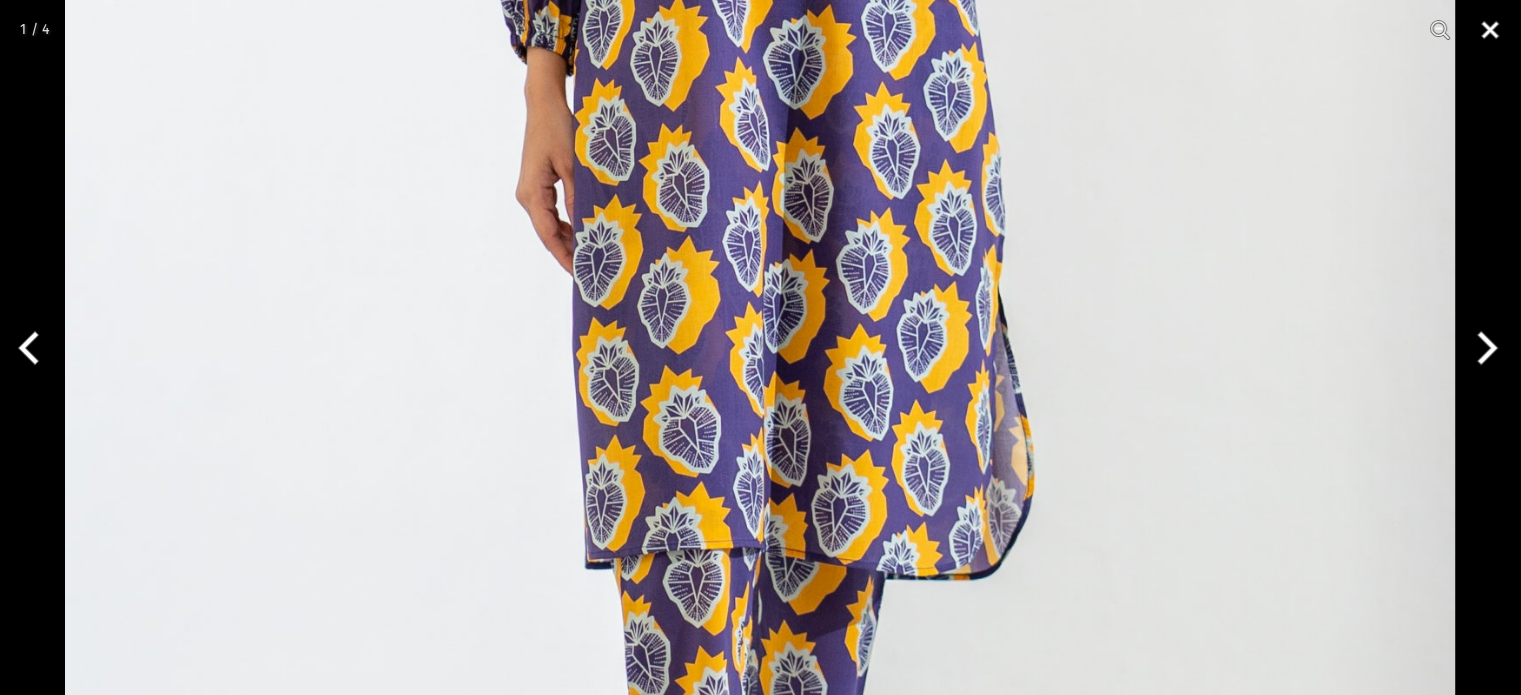 click at bounding box center [1490, 30] 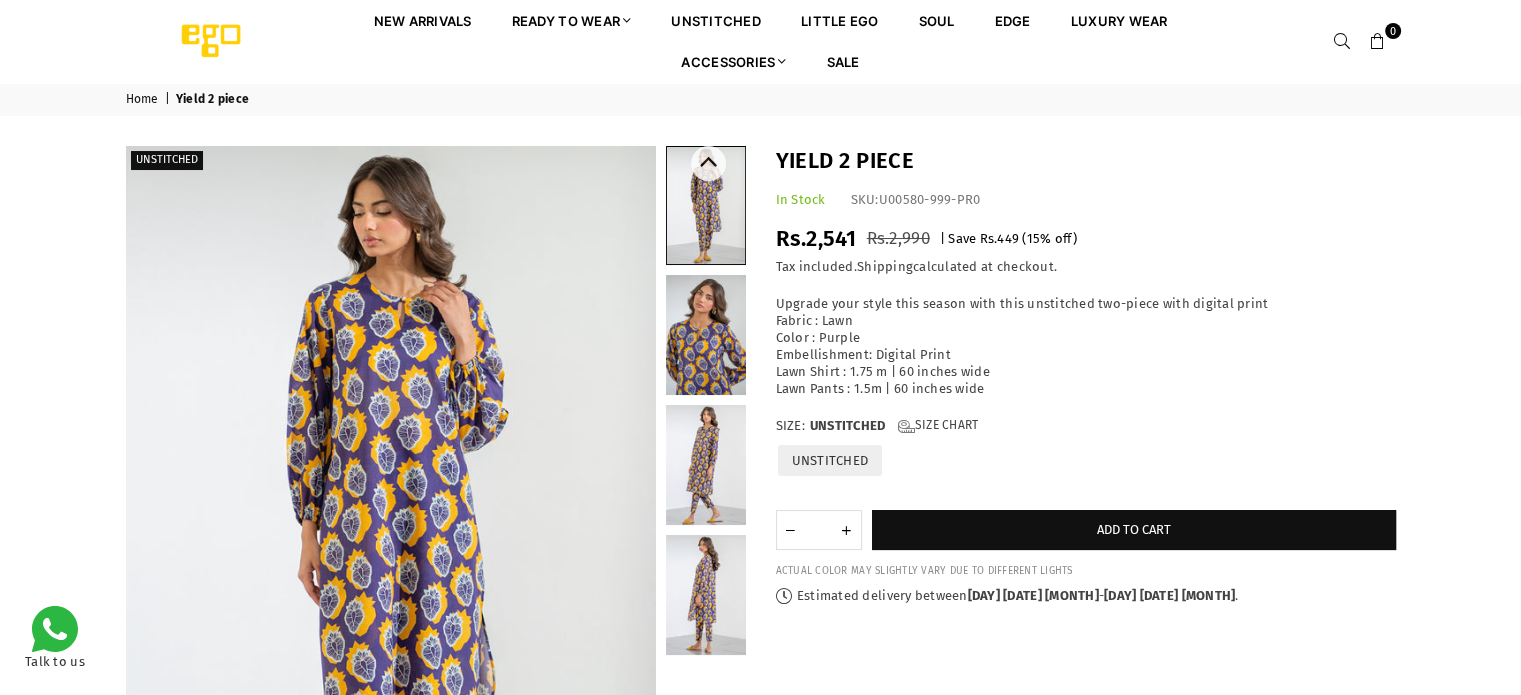 click at bounding box center (706, 335) 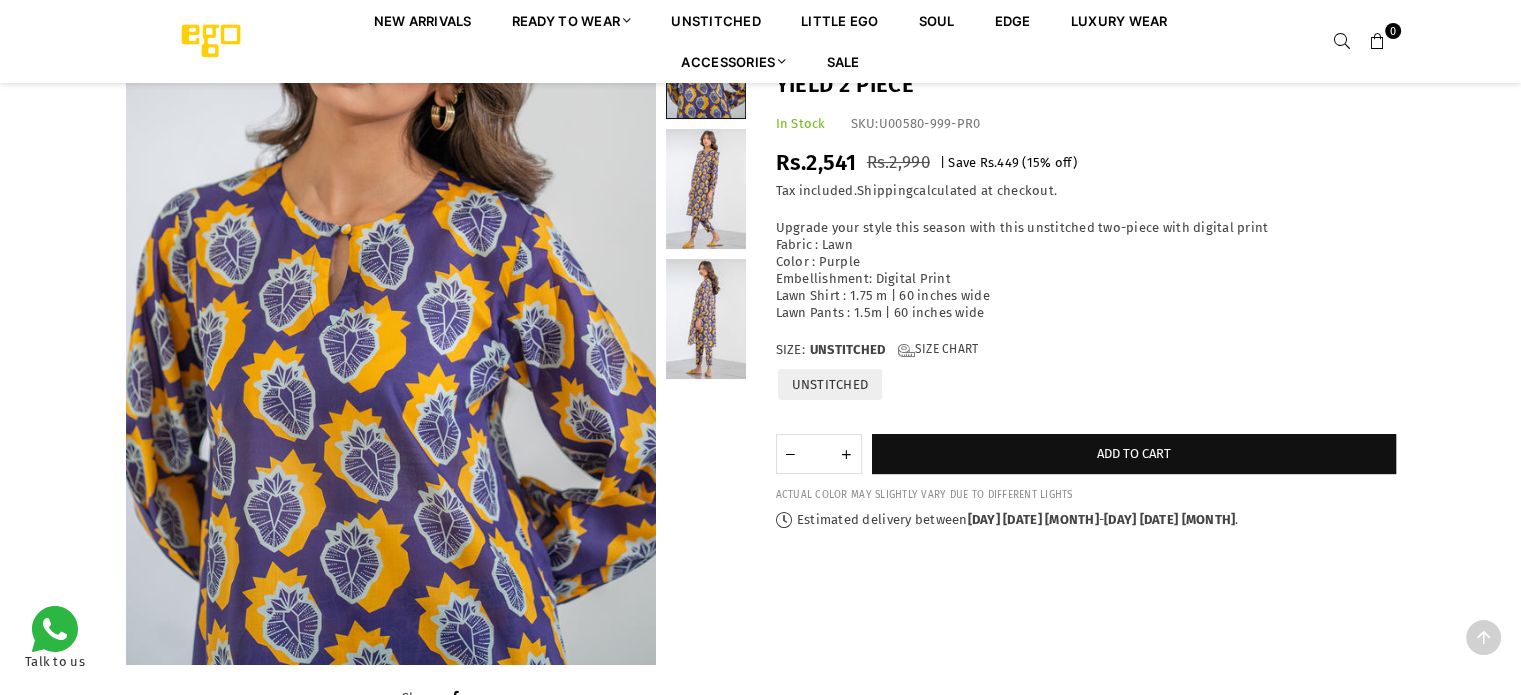 scroll, scrollTop: 280, scrollLeft: 0, axis: vertical 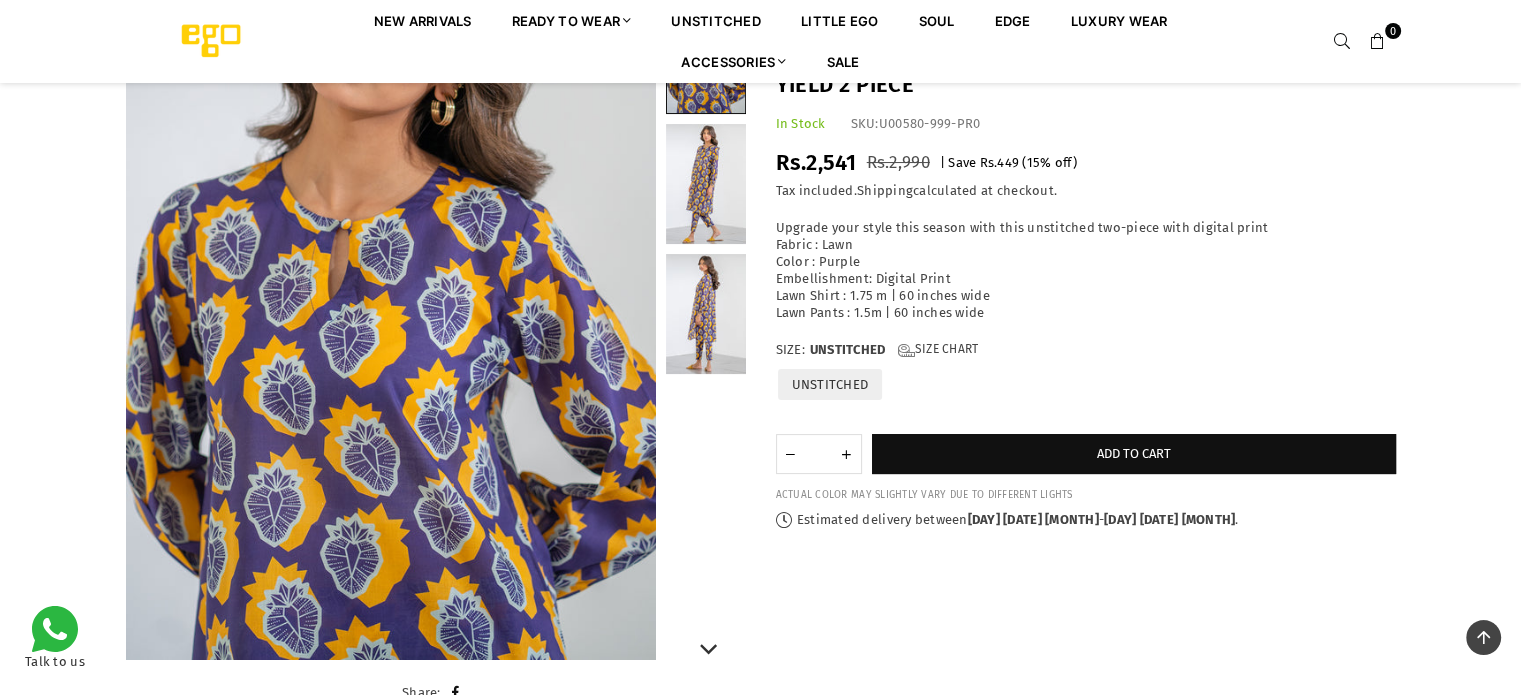 click at bounding box center [706, 314] 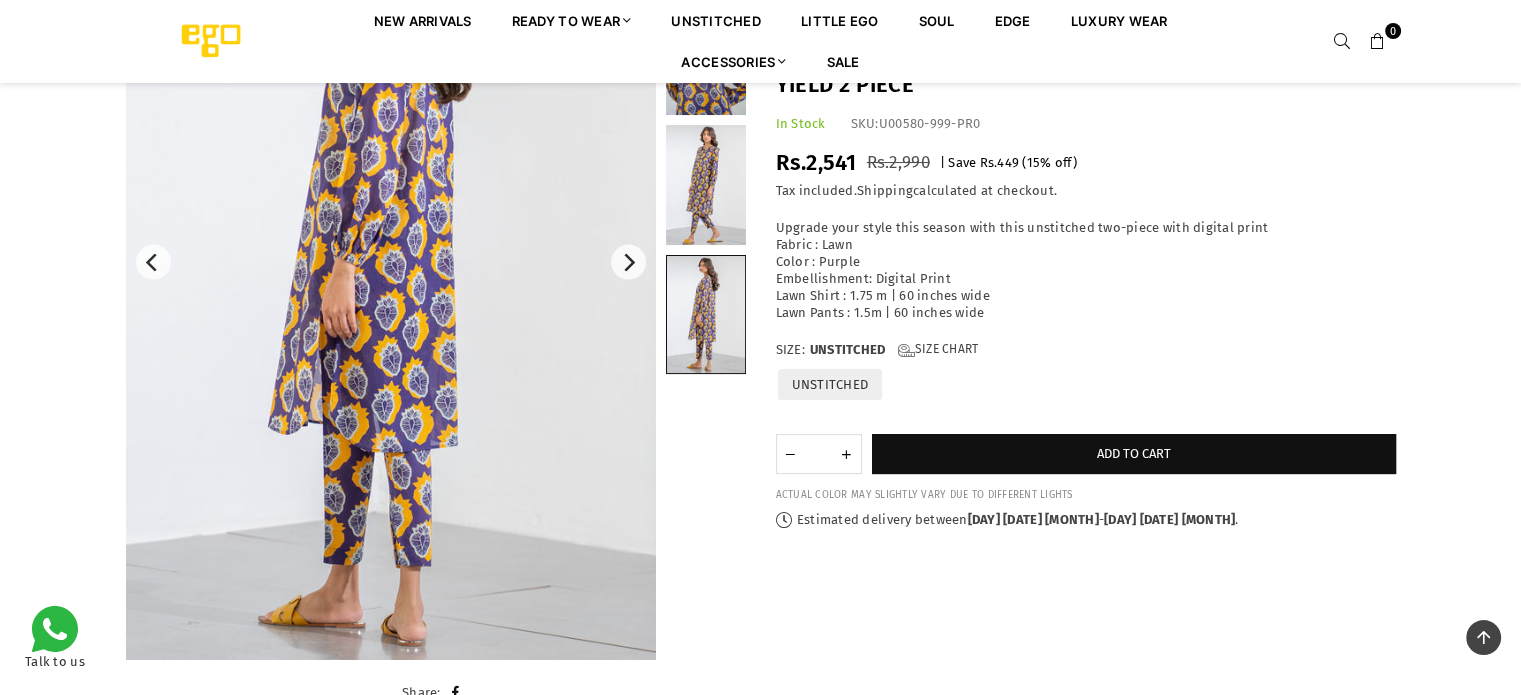 click at bounding box center (390, 262) 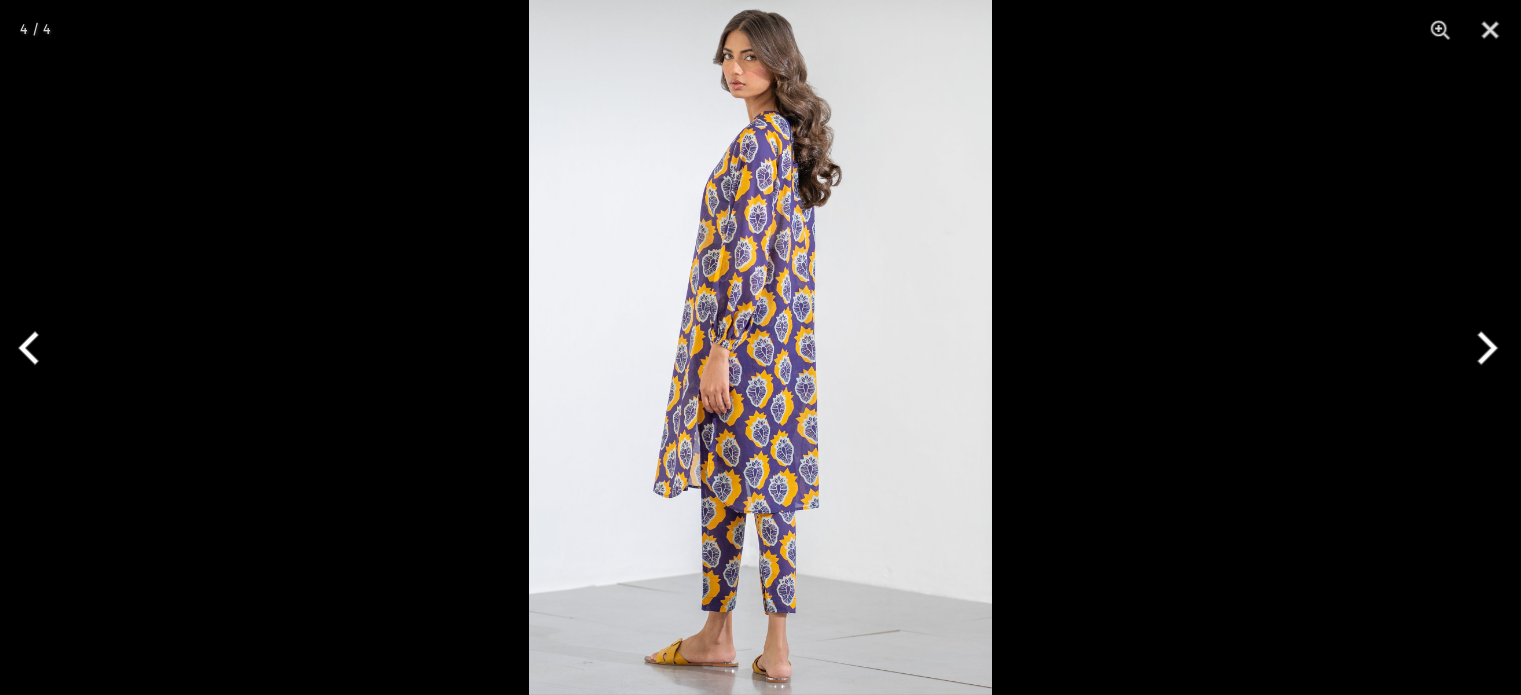 click at bounding box center (760, 347) 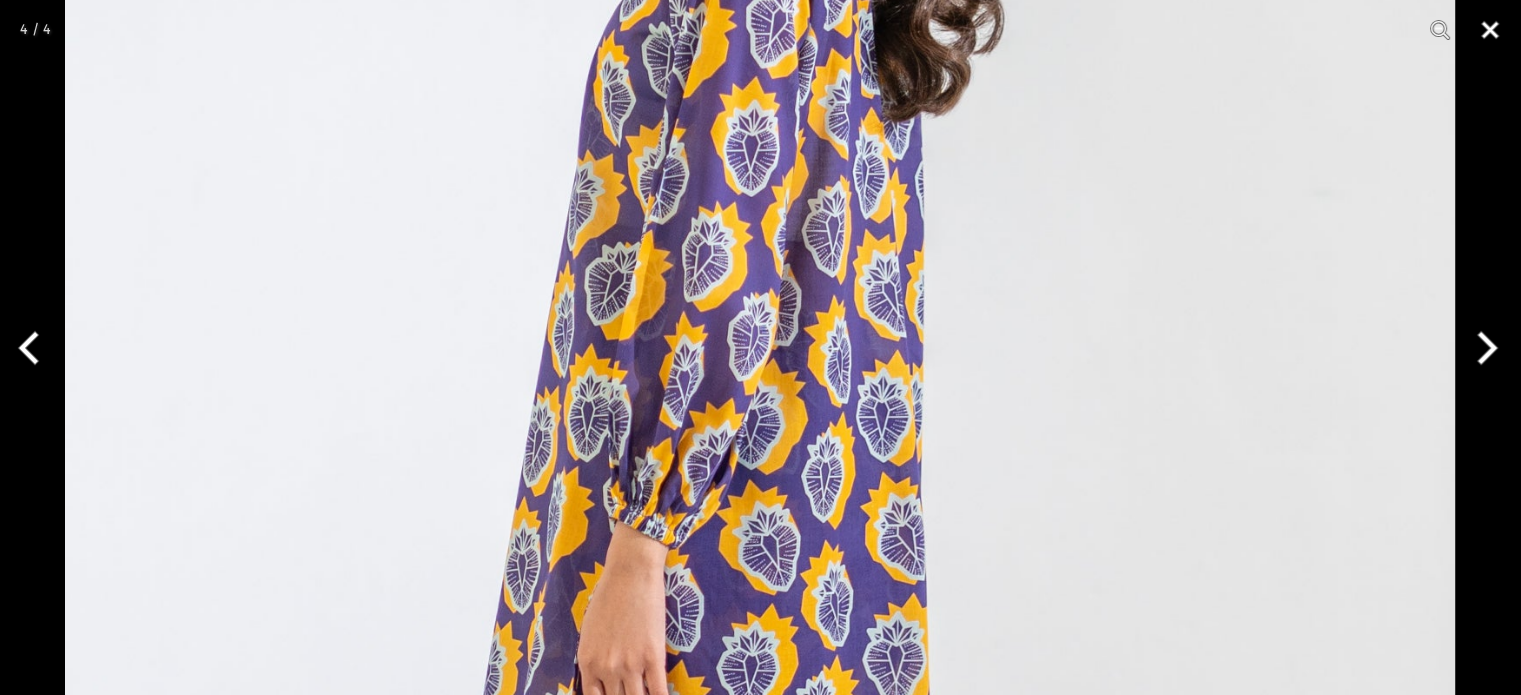 click at bounding box center [1490, 30] 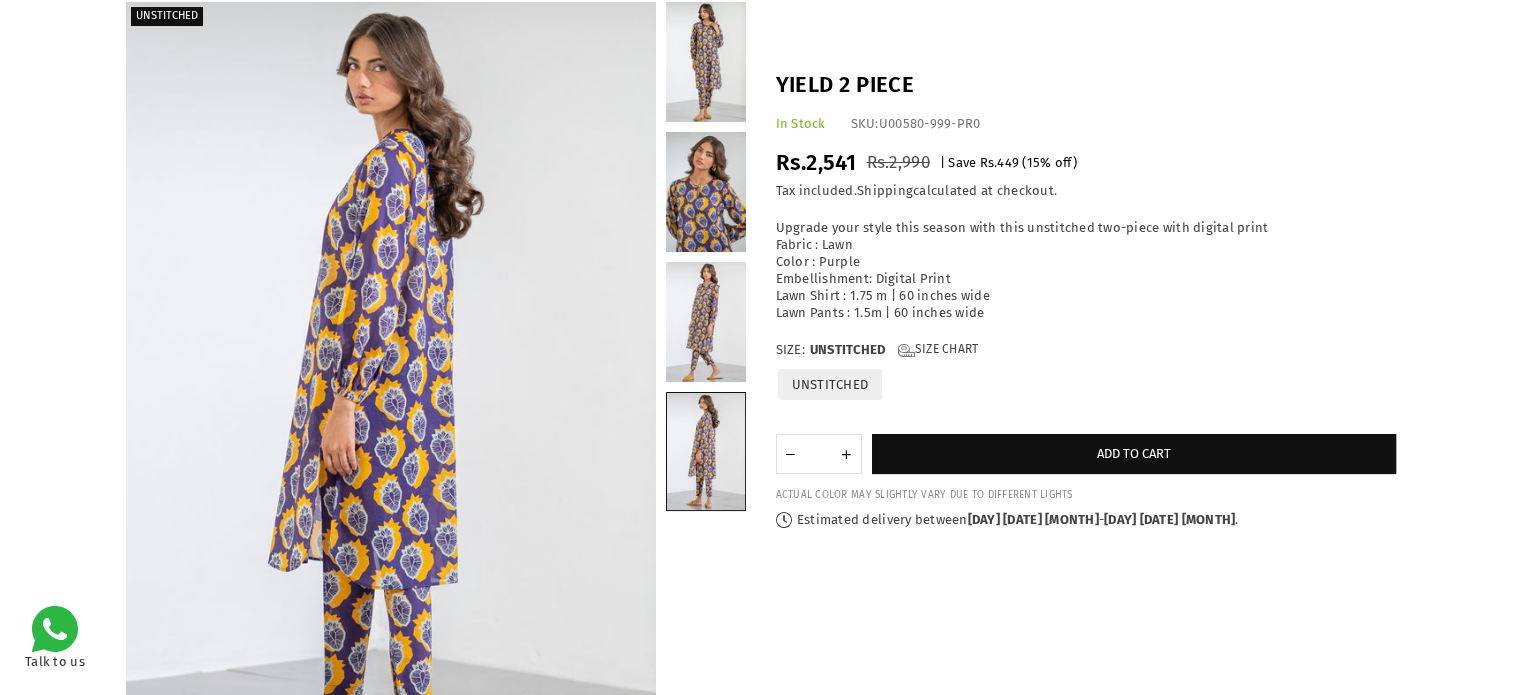 scroll, scrollTop: 229, scrollLeft: 0, axis: vertical 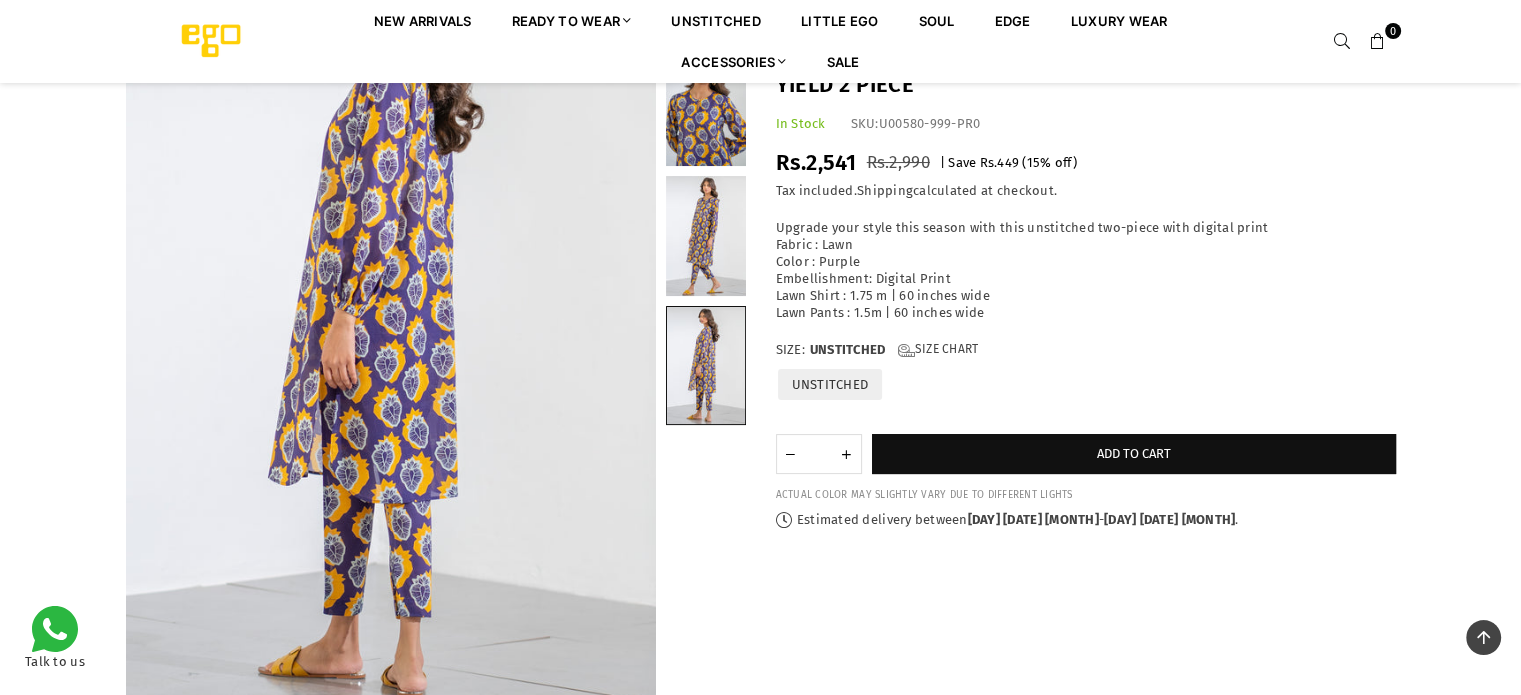 click at bounding box center (706, 106) 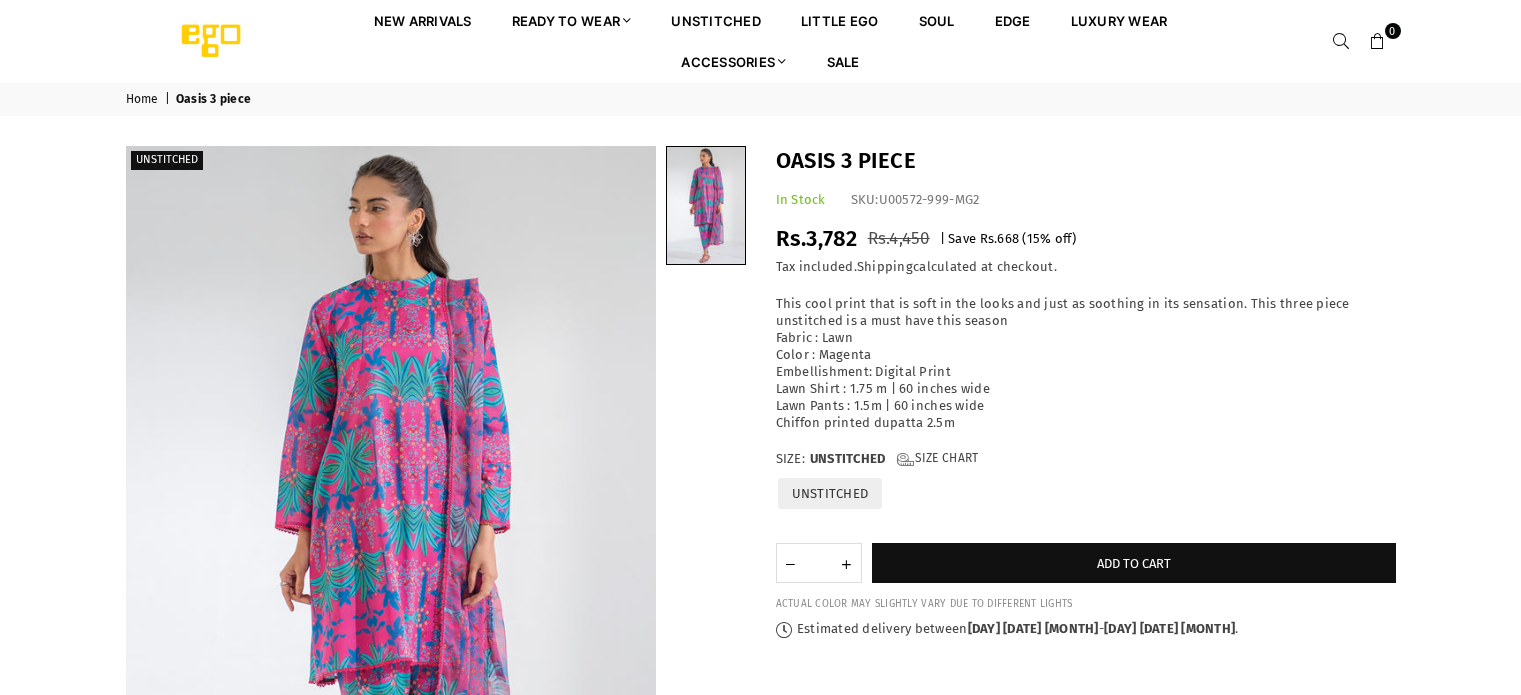 scroll, scrollTop: 0, scrollLeft: 0, axis: both 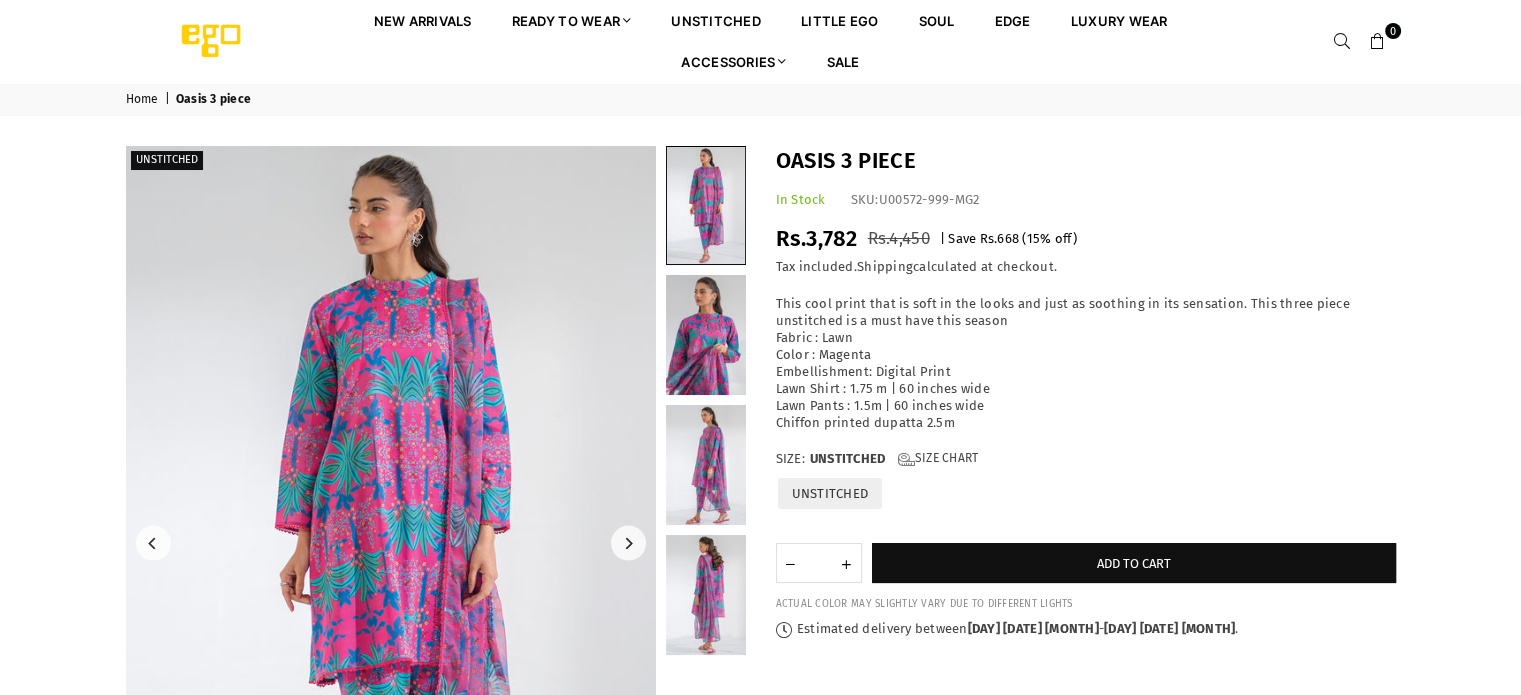click at bounding box center (391, 543) 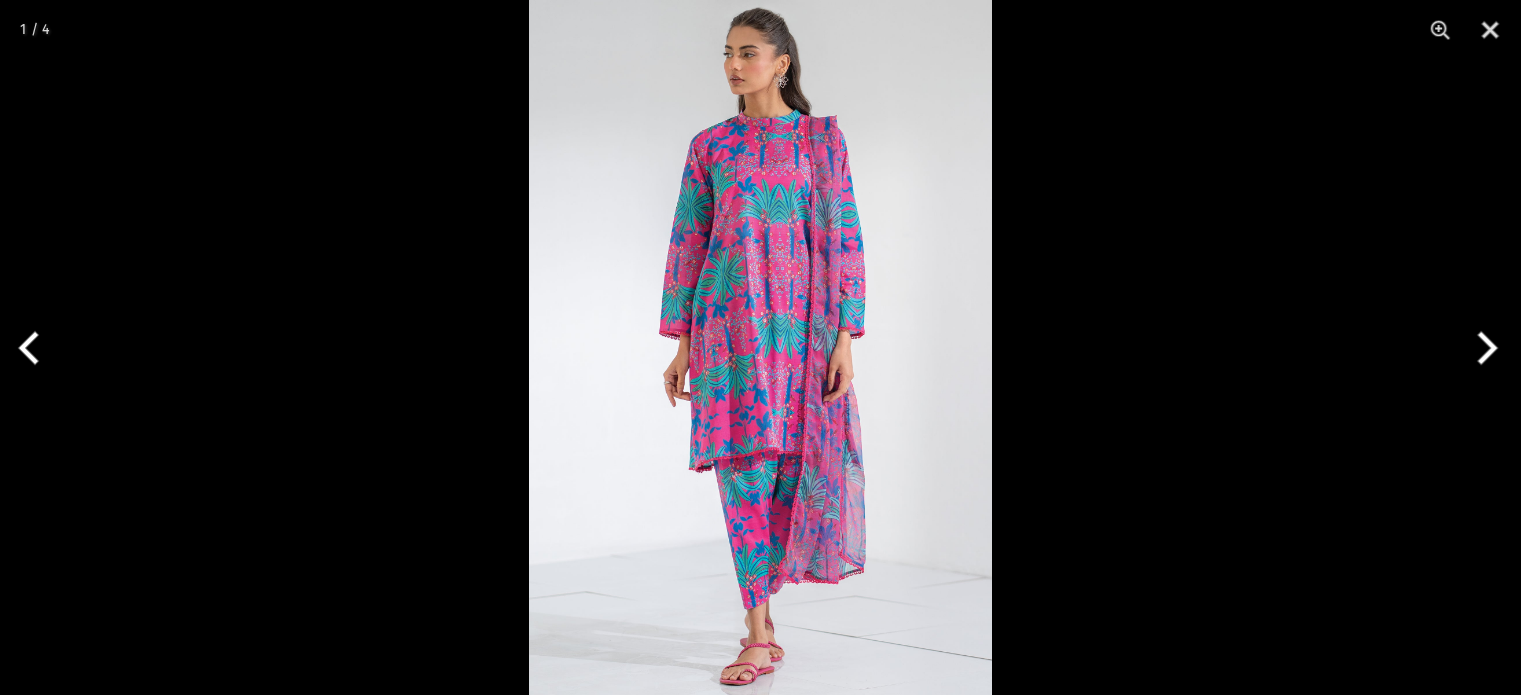 click at bounding box center [760, 347] 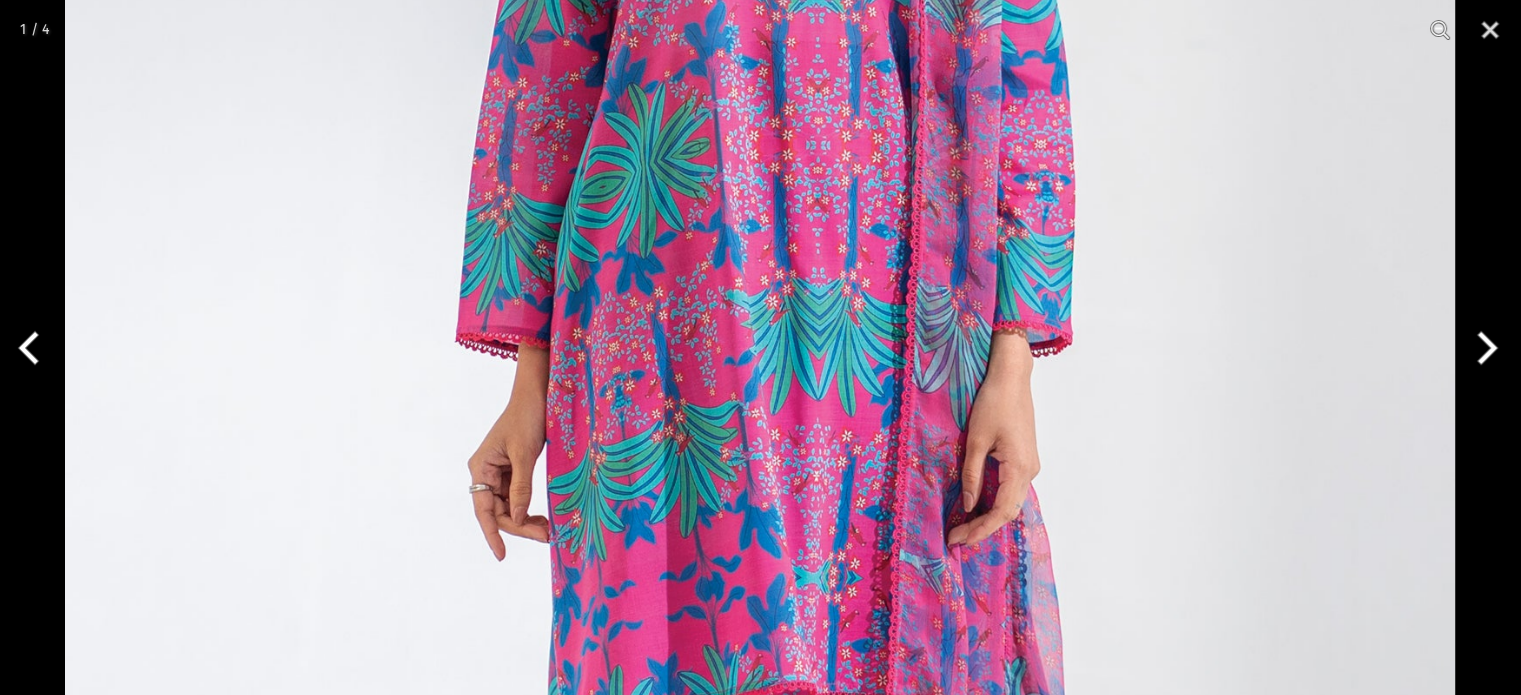 scroll, scrollTop: 602, scrollLeft: 0, axis: vertical 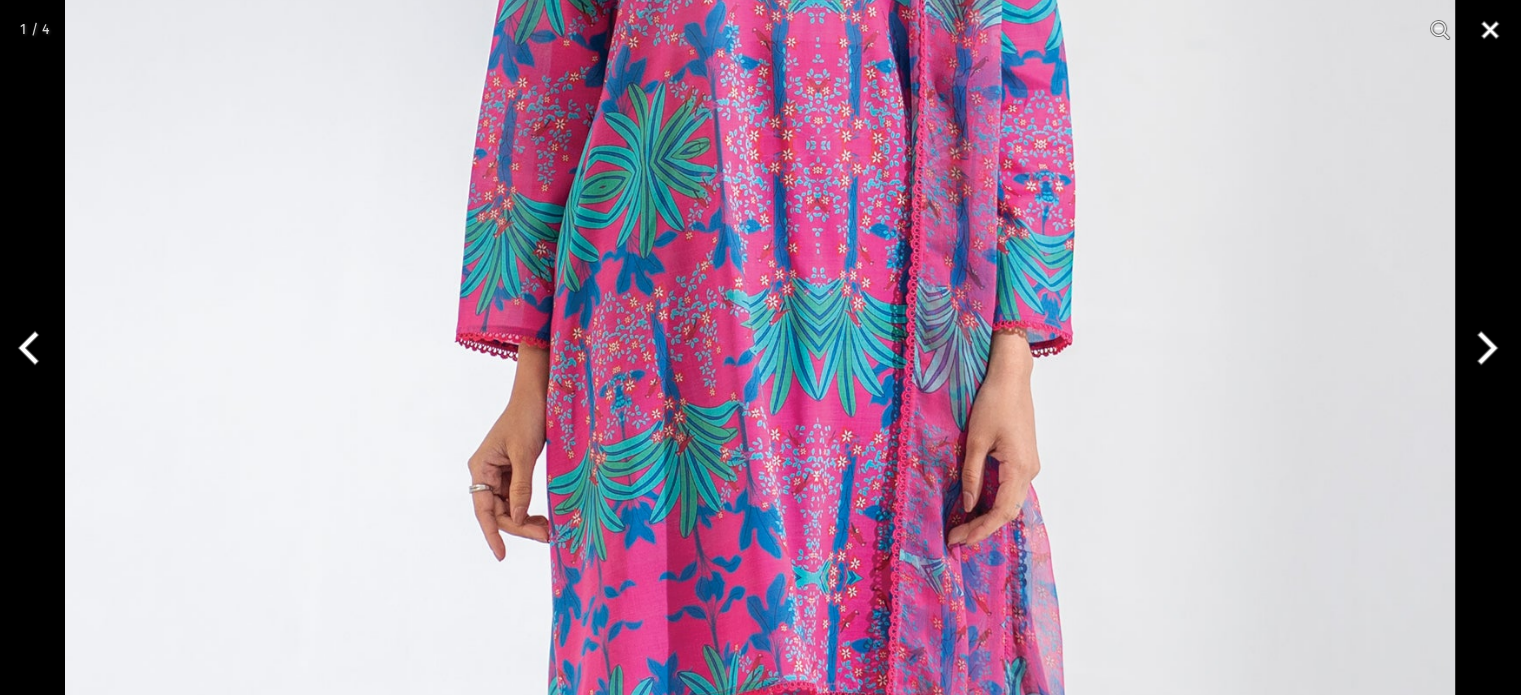 click at bounding box center [1490, 30] 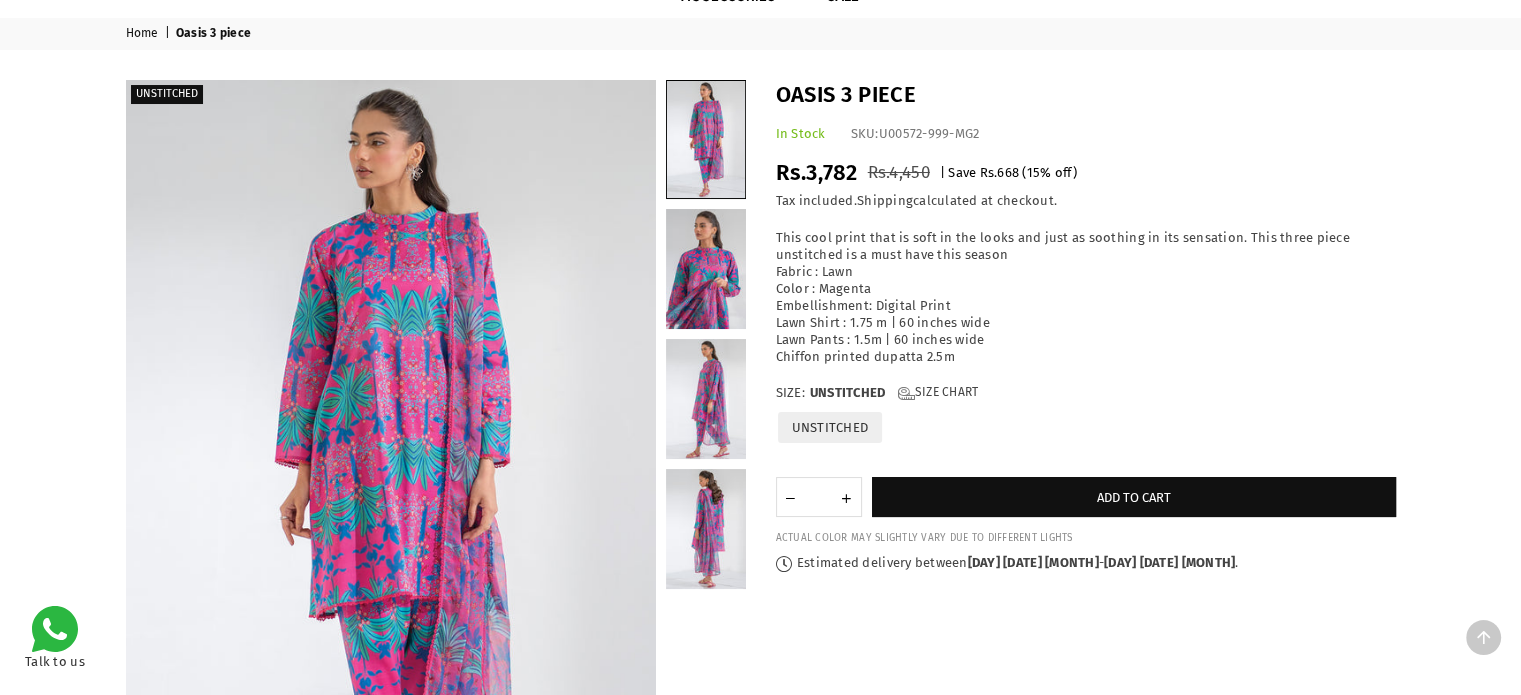 scroll, scrollTop: 63, scrollLeft: 0, axis: vertical 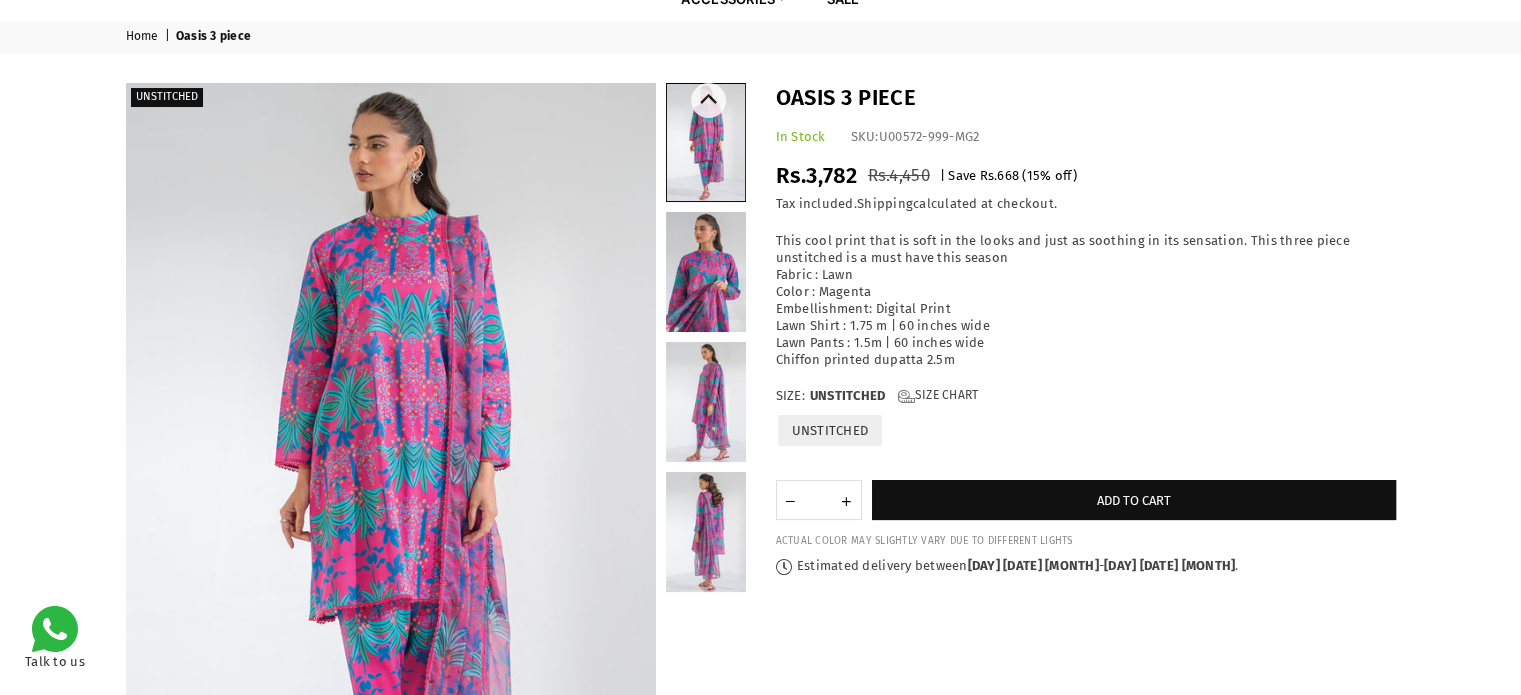 click at bounding box center [706, 272] 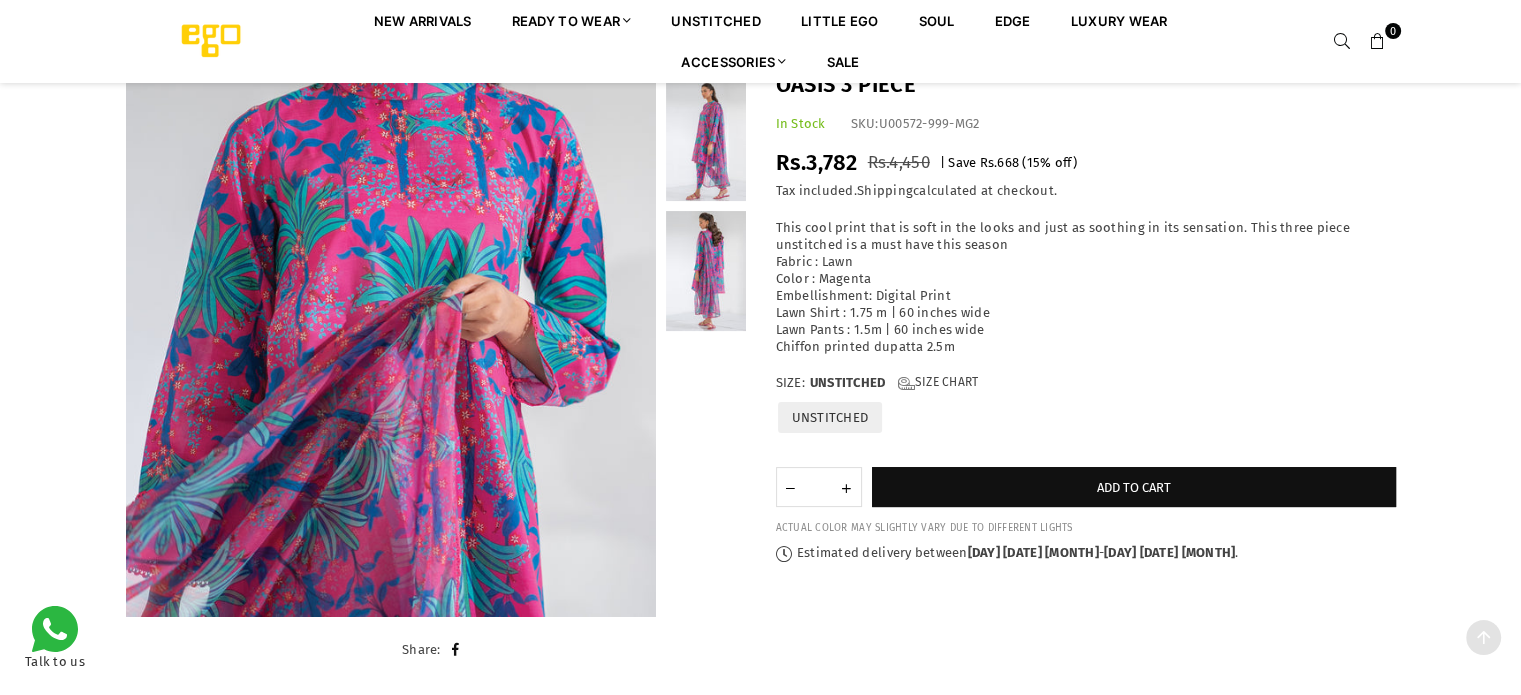 scroll, scrollTop: 326, scrollLeft: 0, axis: vertical 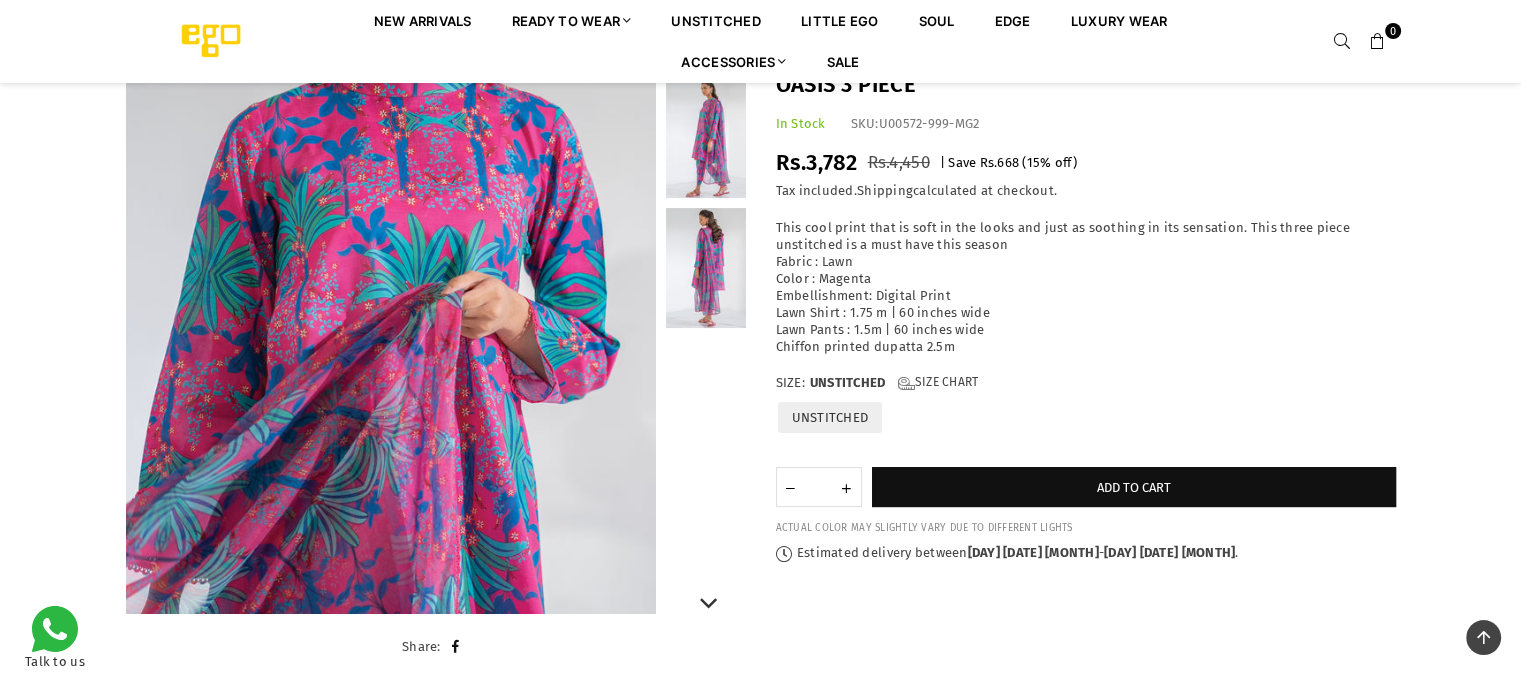click at bounding box center (706, 268) 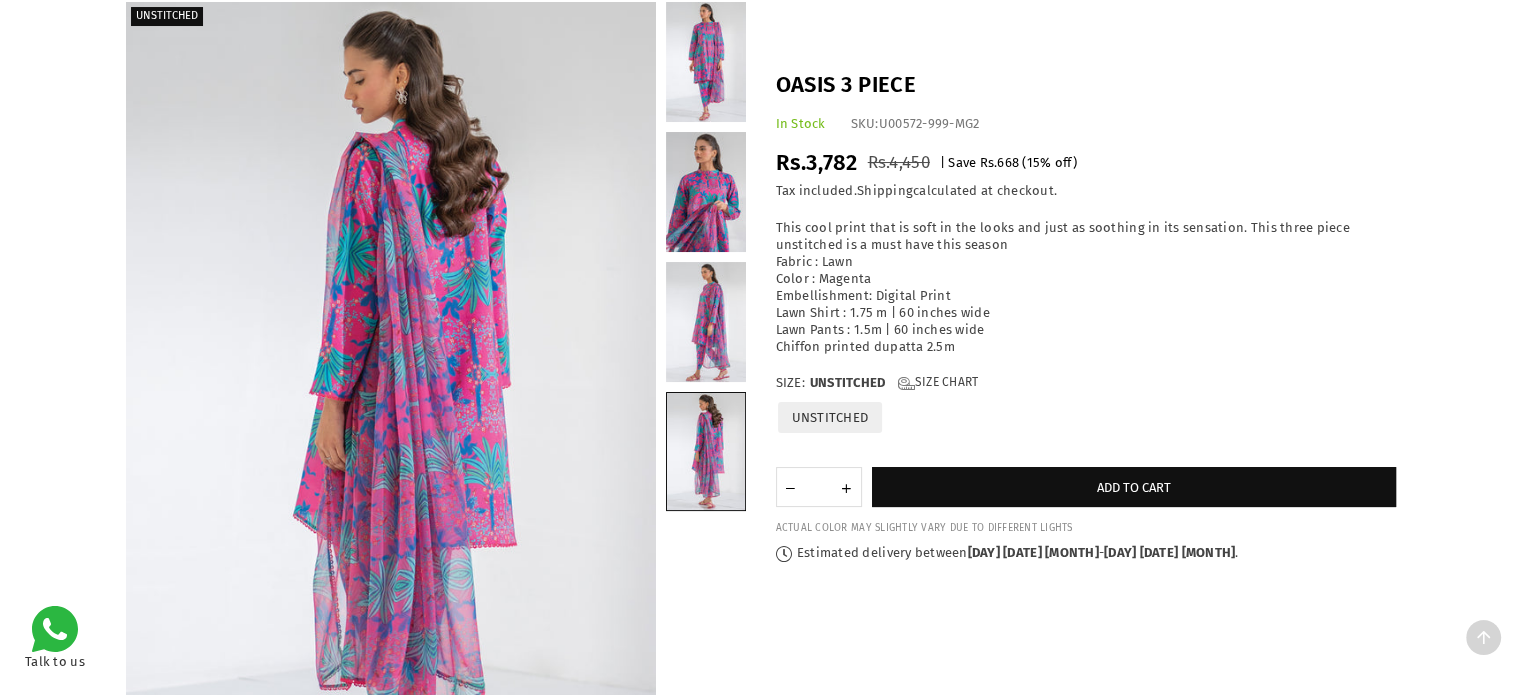 scroll, scrollTop: 140, scrollLeft: 0, axis: vertical 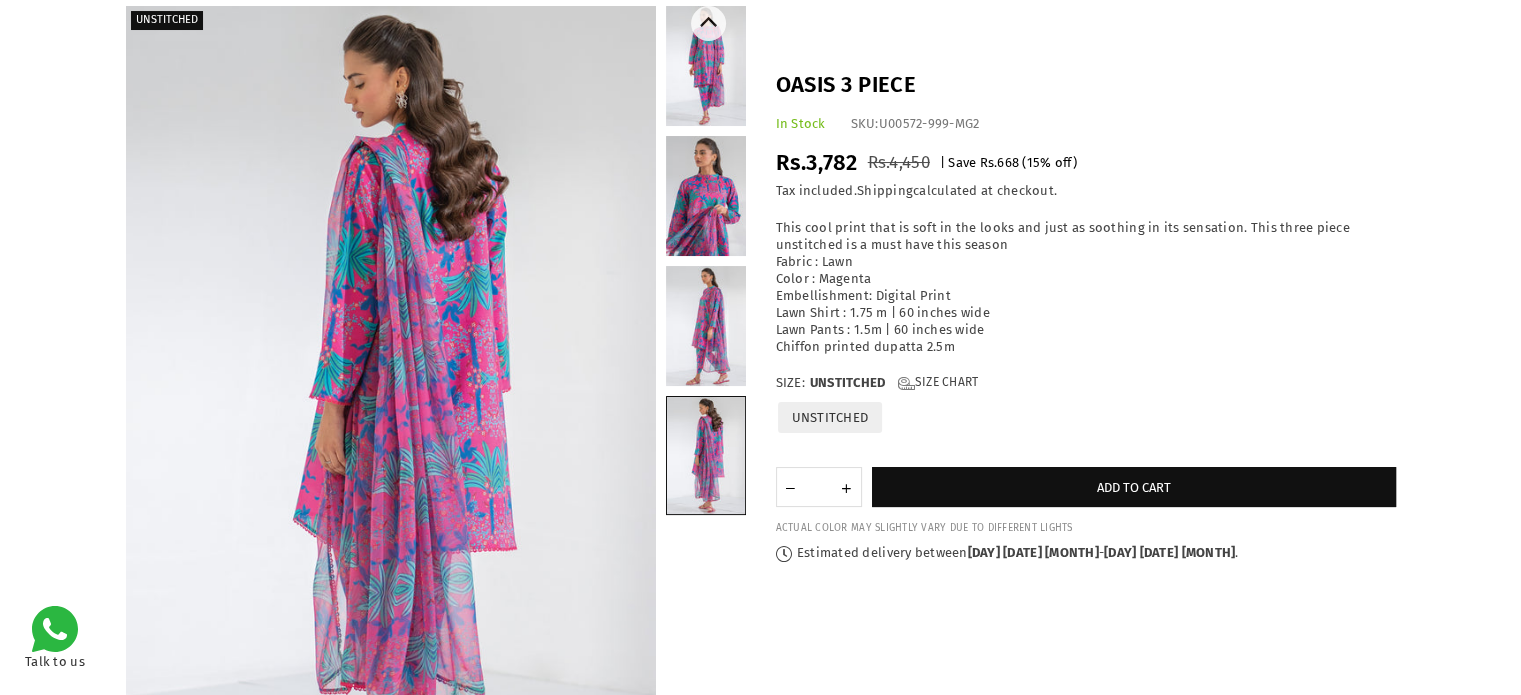 click at bounding box center [706, 326] 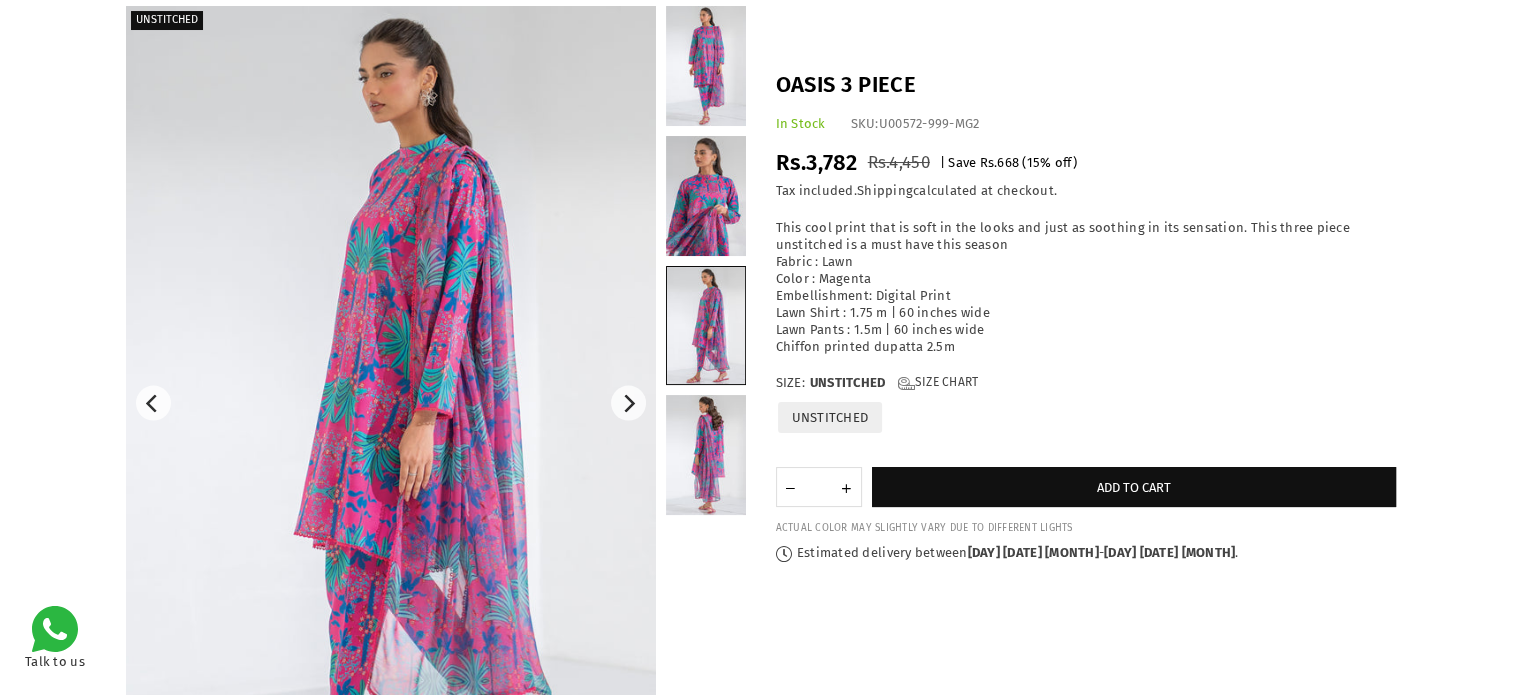 click at bounding box center [391, 403] 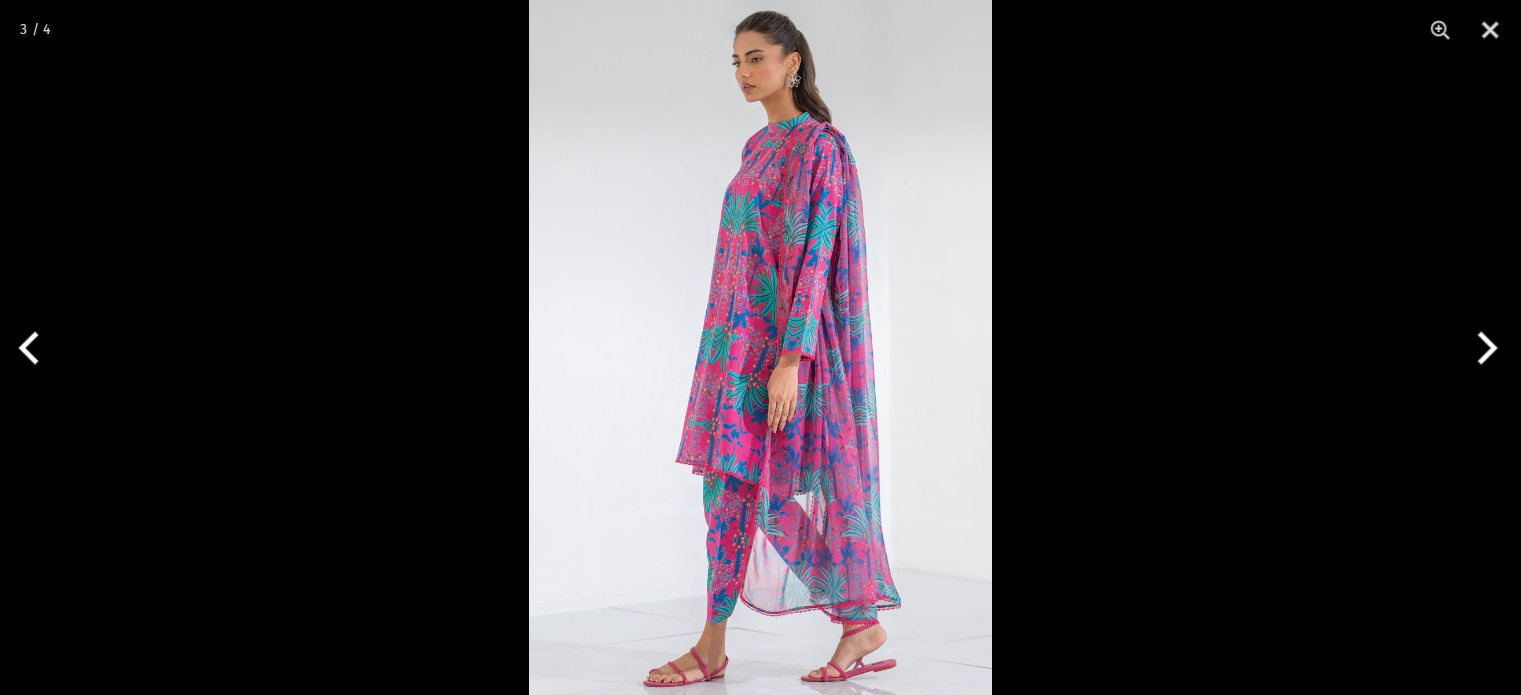 click at bounding box center [760, 347] 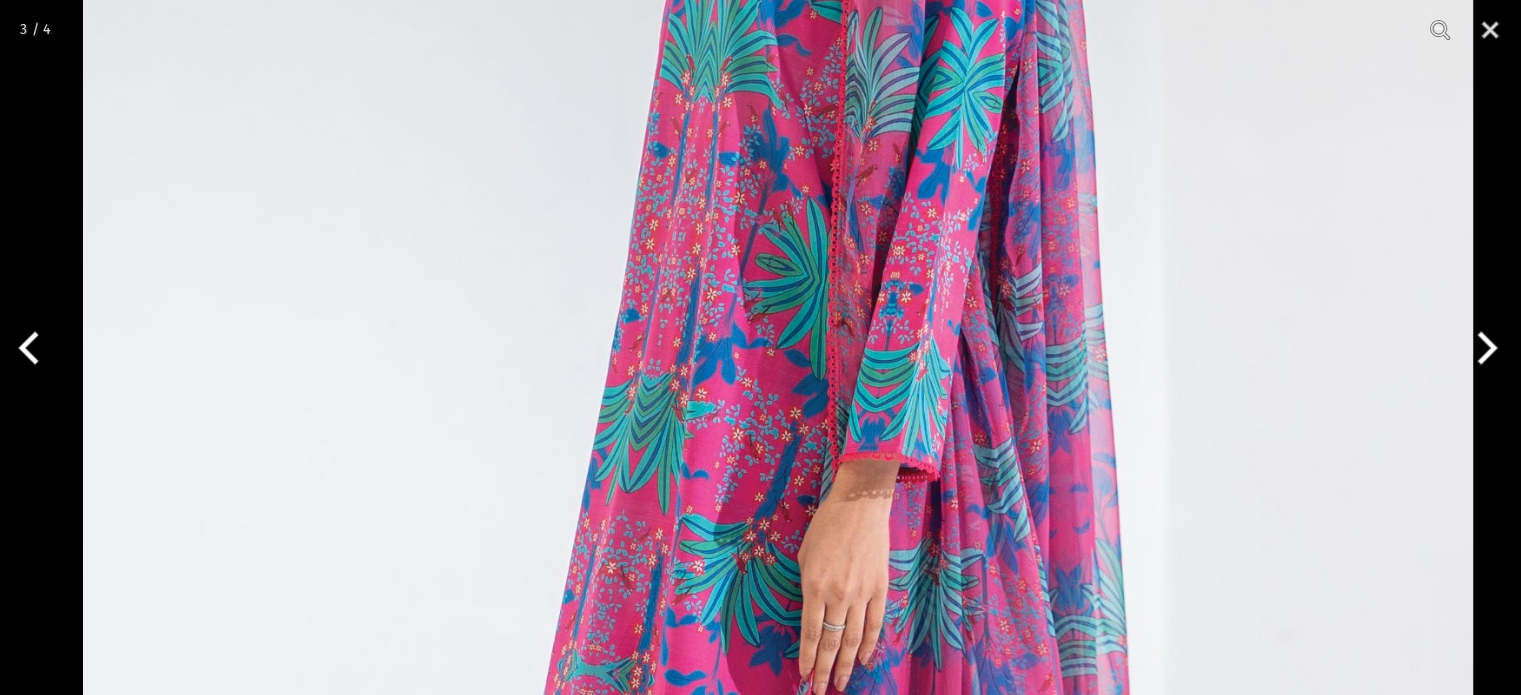 click on "Ego New Arrivals  Ready to Wear  2 PIECE | 3 PIECE All Casuals All Luxury Diva Core Monzene Pulse Boho Soul unstitched  Little EGO  Soul  EDGE  Luxury Wear  Accessories  Bottoms Wraps Inner Sale    0 New Arrivals   Ready to wear   2 PIECE | 3 PIECE All Casuals All Luxury Diva Core Monzene Pulse Boho Soul Unstitched   Little EGO GIRLS 2 TO 8 YEARS   Soul LUXURY WEAR   EDGE Always ready to surprise you   LUXURY WEAR   Accessories   Bottoms Wraps Inner SALE   LOGIN Register Now
Home | Oasis 3 piece
UNSTITCHED      Share:" at bounding box center (760, 1141) 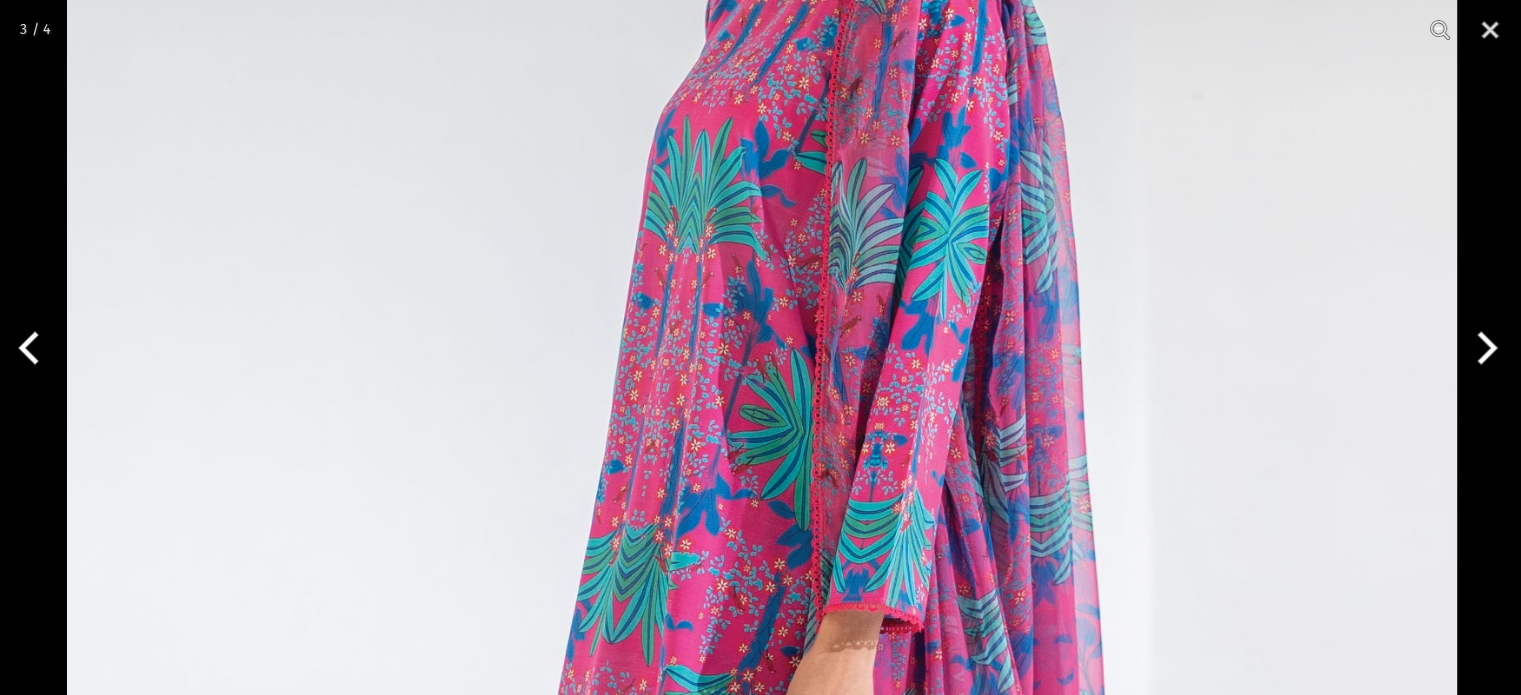click at bounding box center (762, 592) 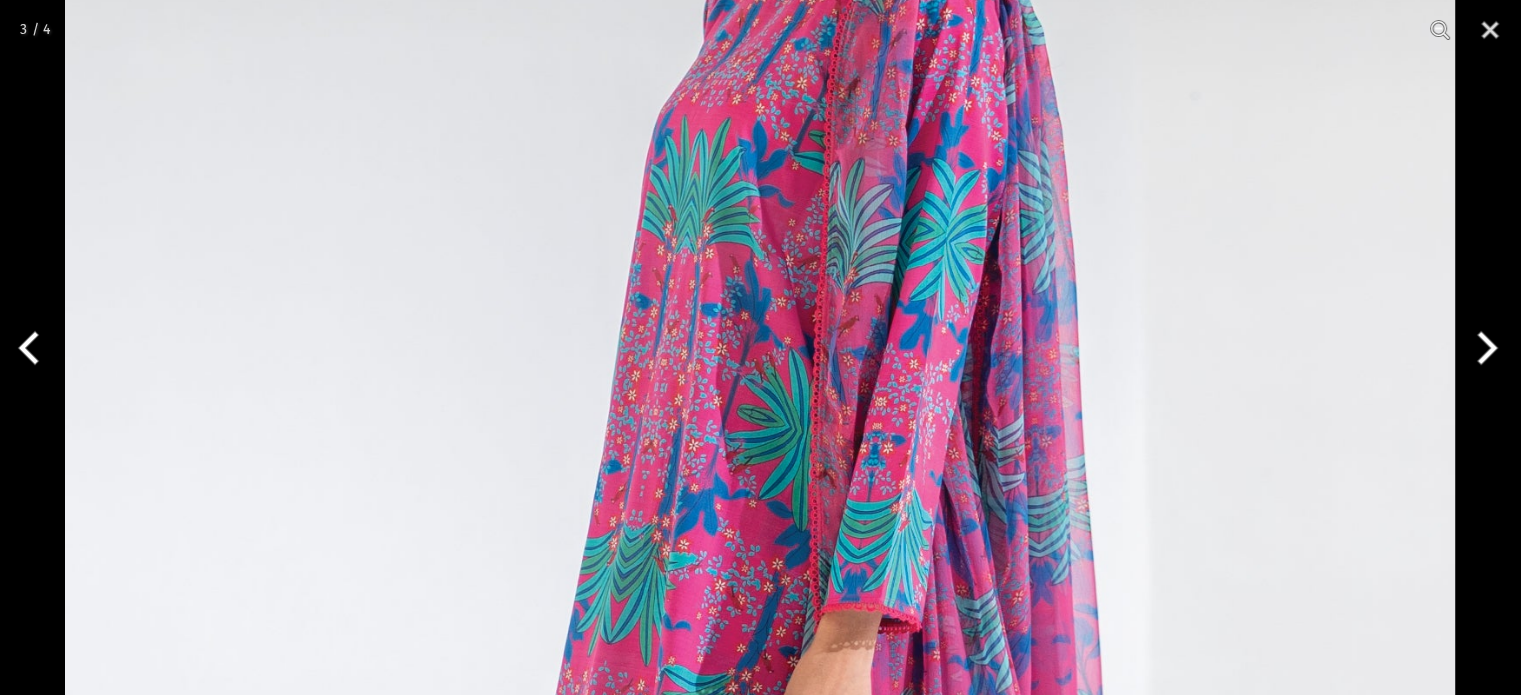click at bounding box center (760, 592) 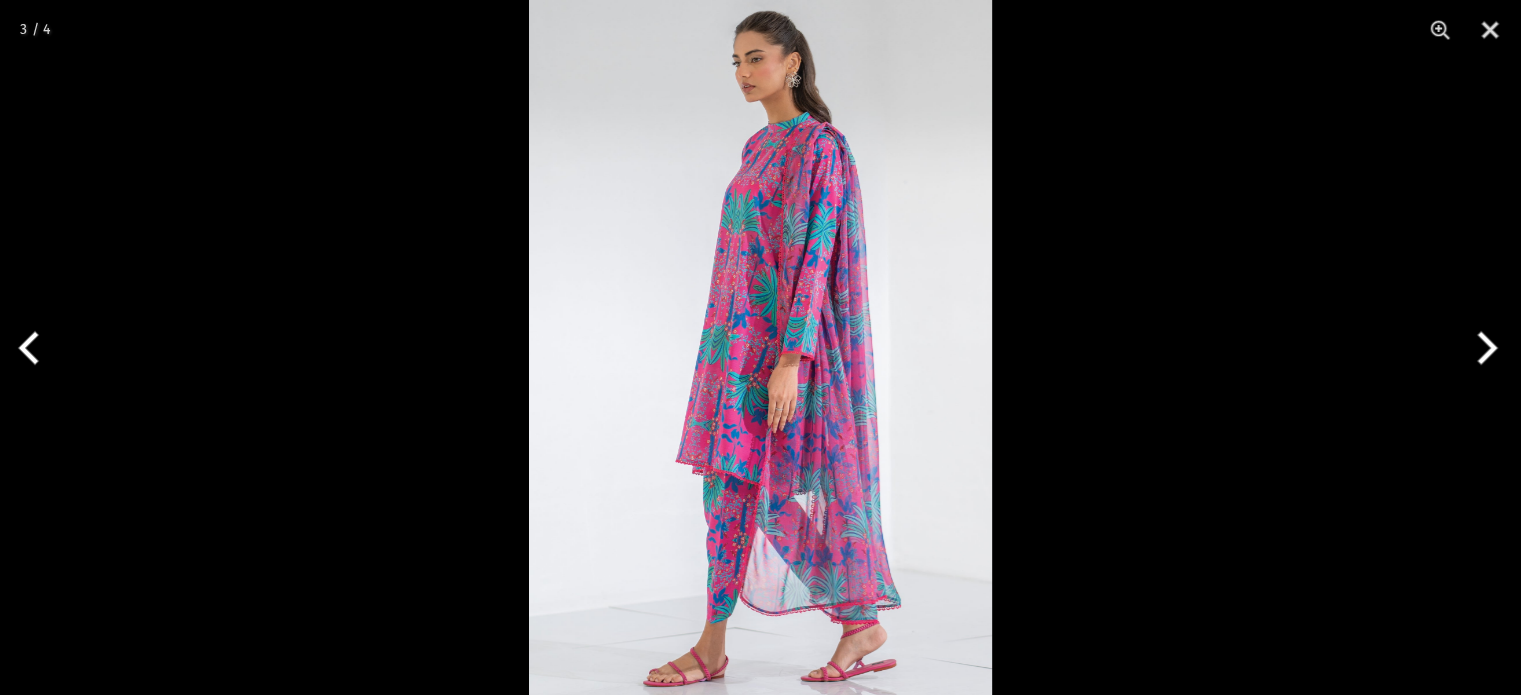 click at bounding box center [760, 347] 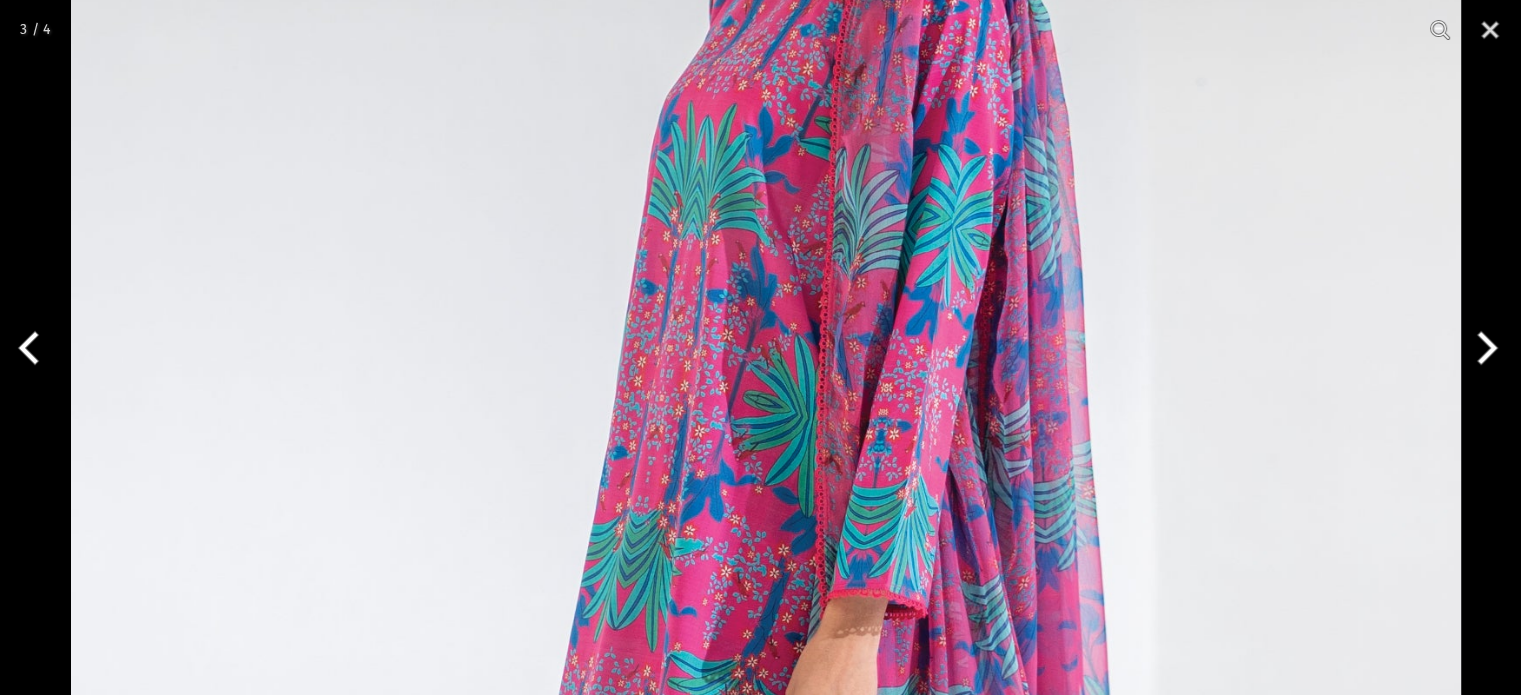 click at bounding box center (766, 578) 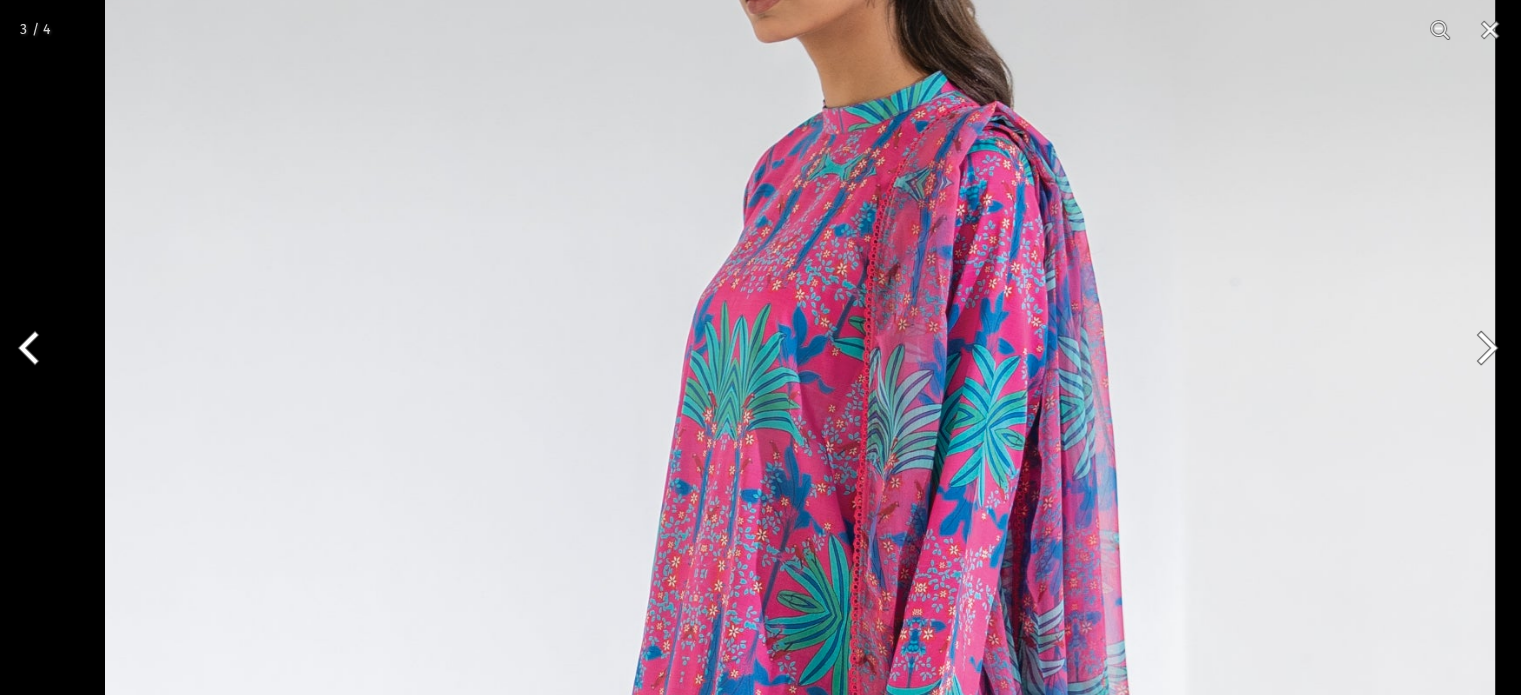 click at bounding box center [800, 778] 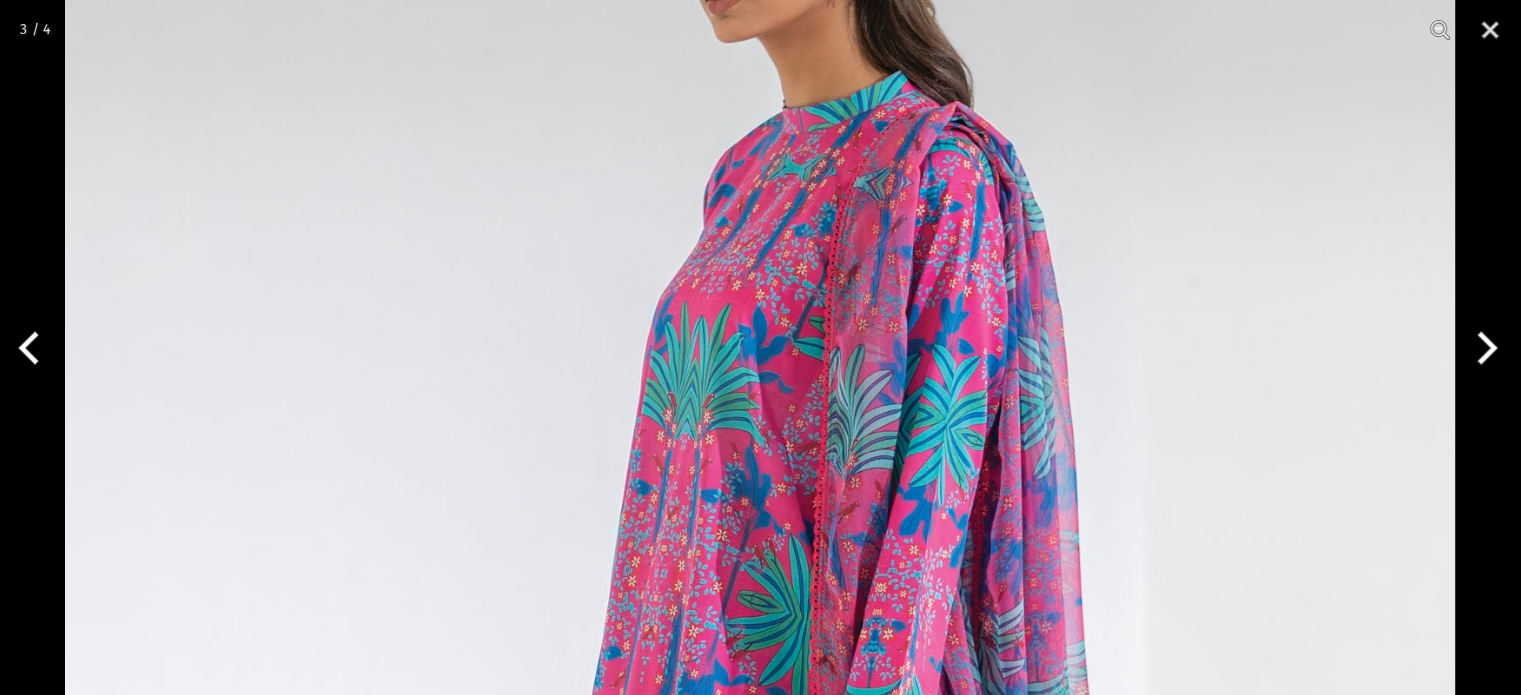 click at bounding box center [760, 778] 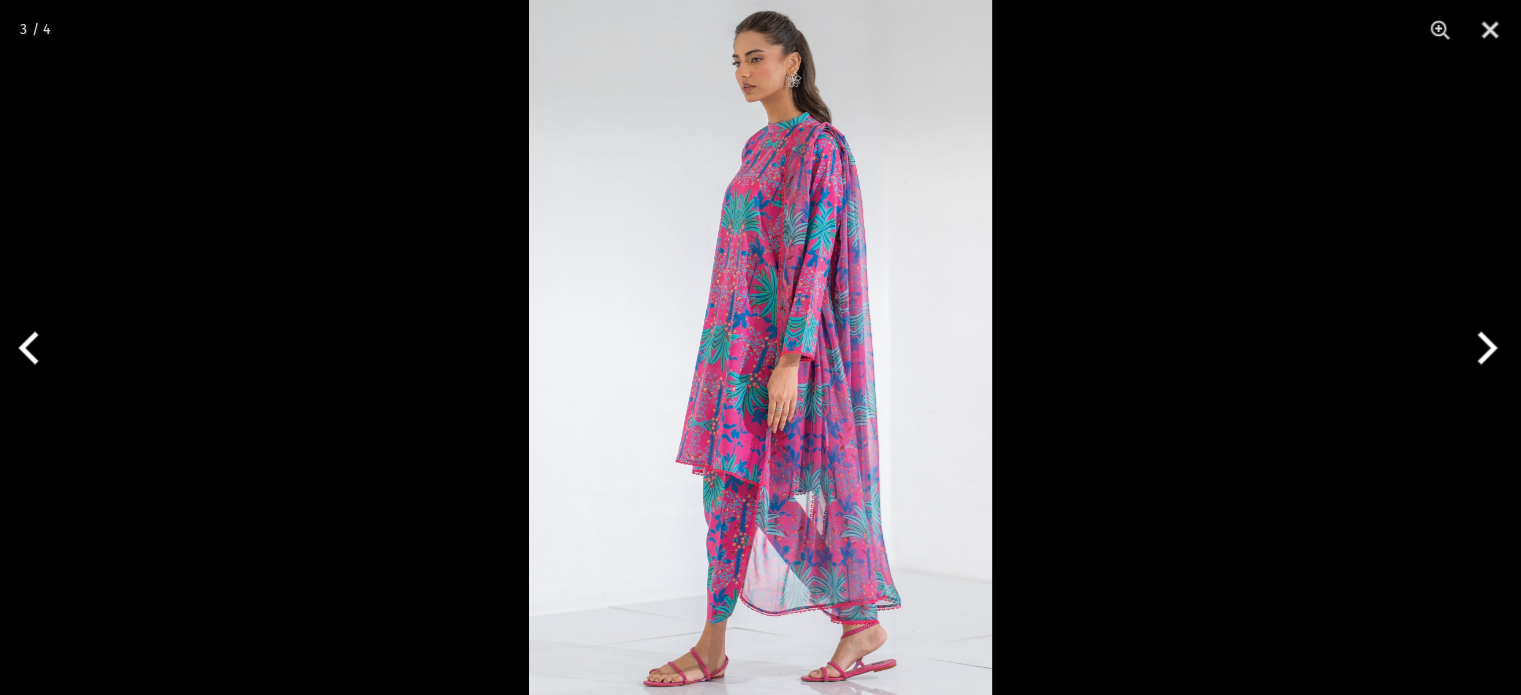 click at bounding box center (760, 347) 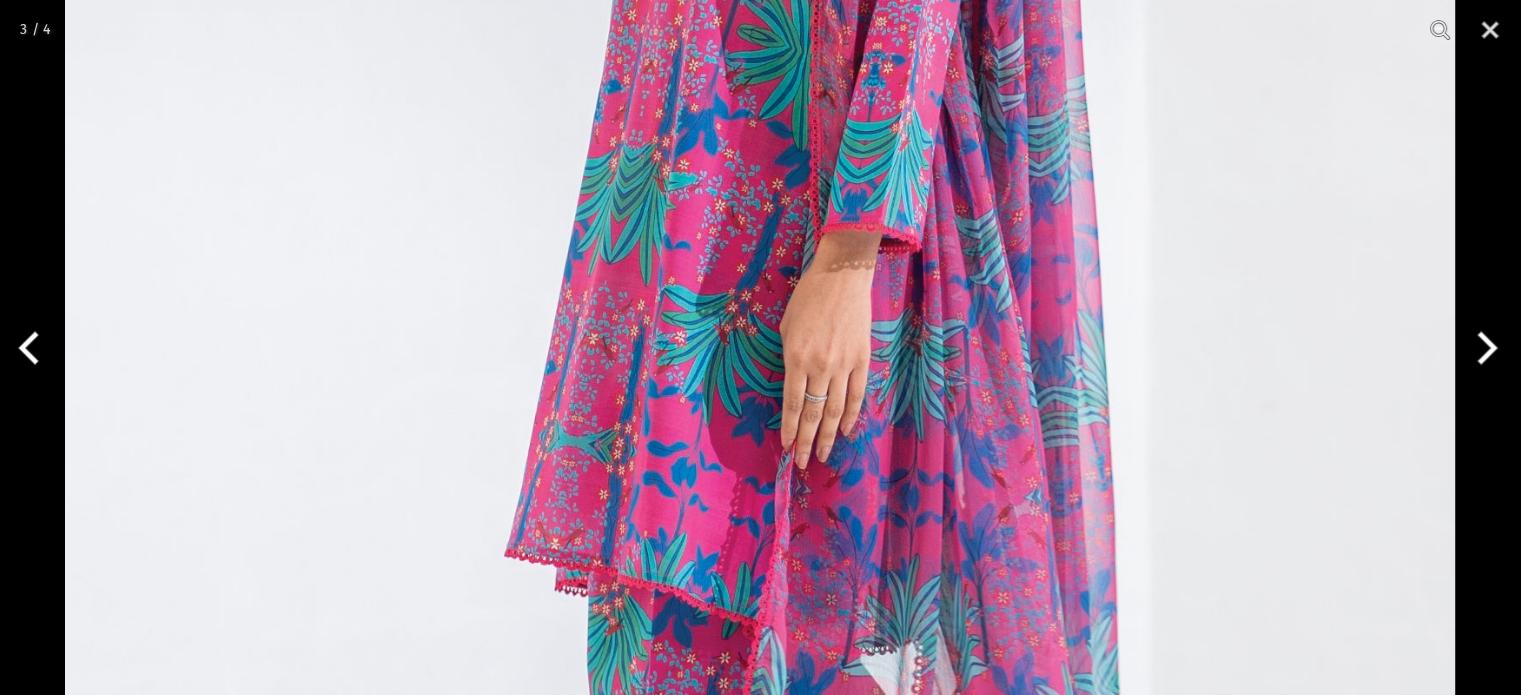 click at bounding box center [760, 212] 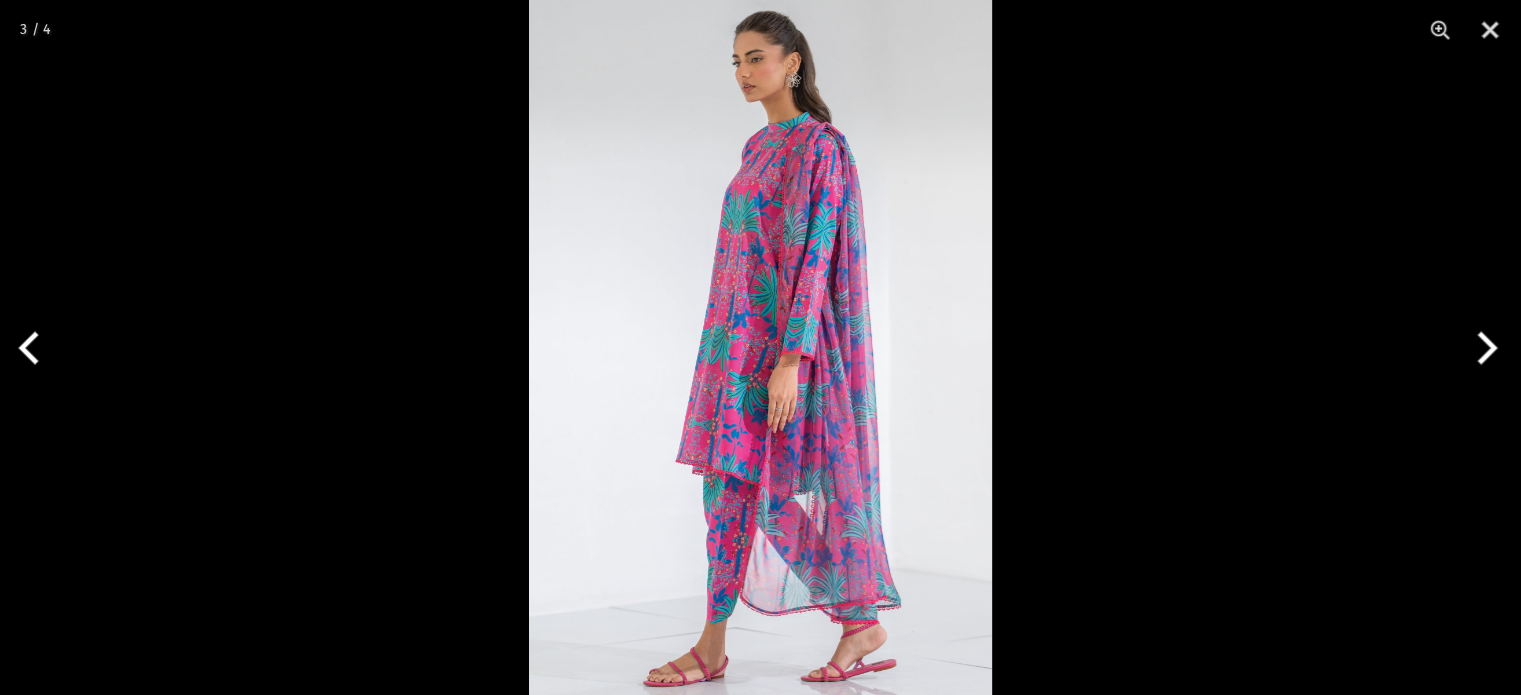 click at bounding box center [760, 347] 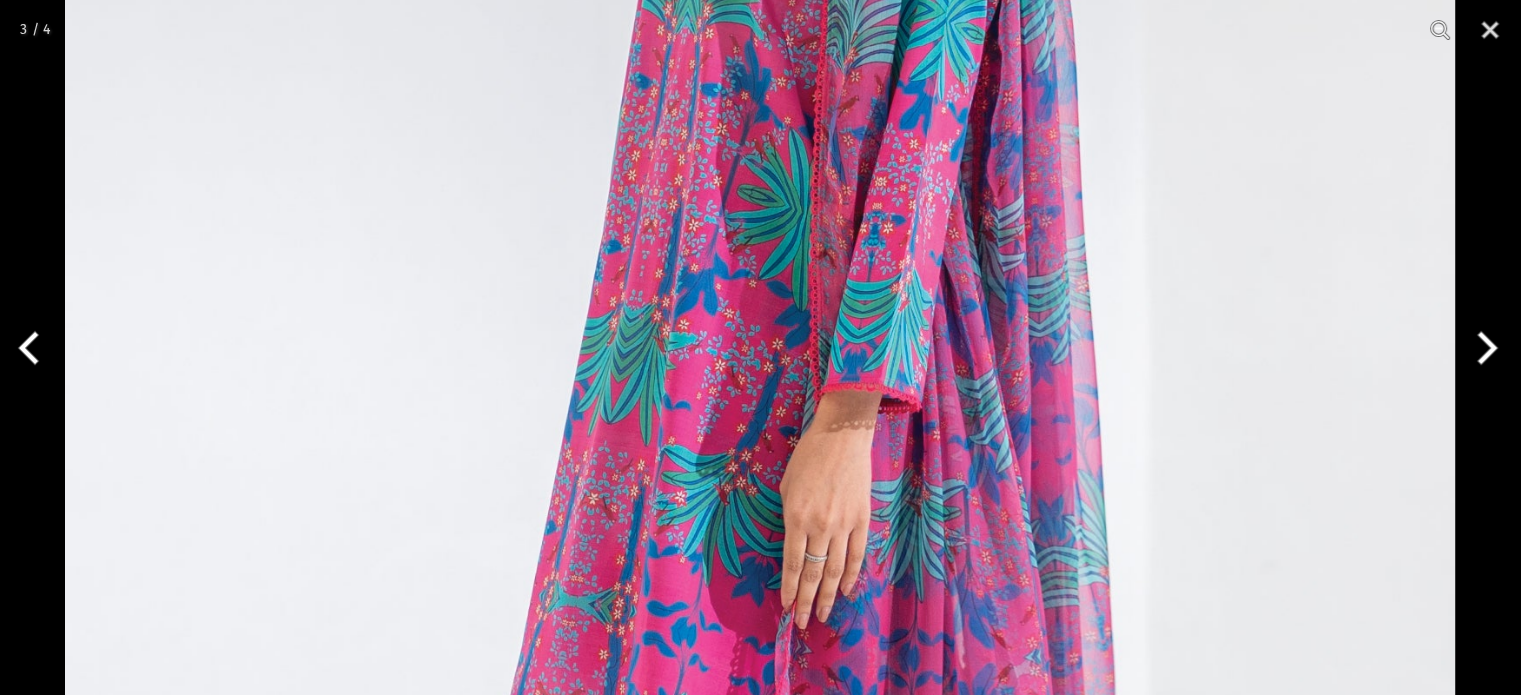 click at bounding box center (760, 372) 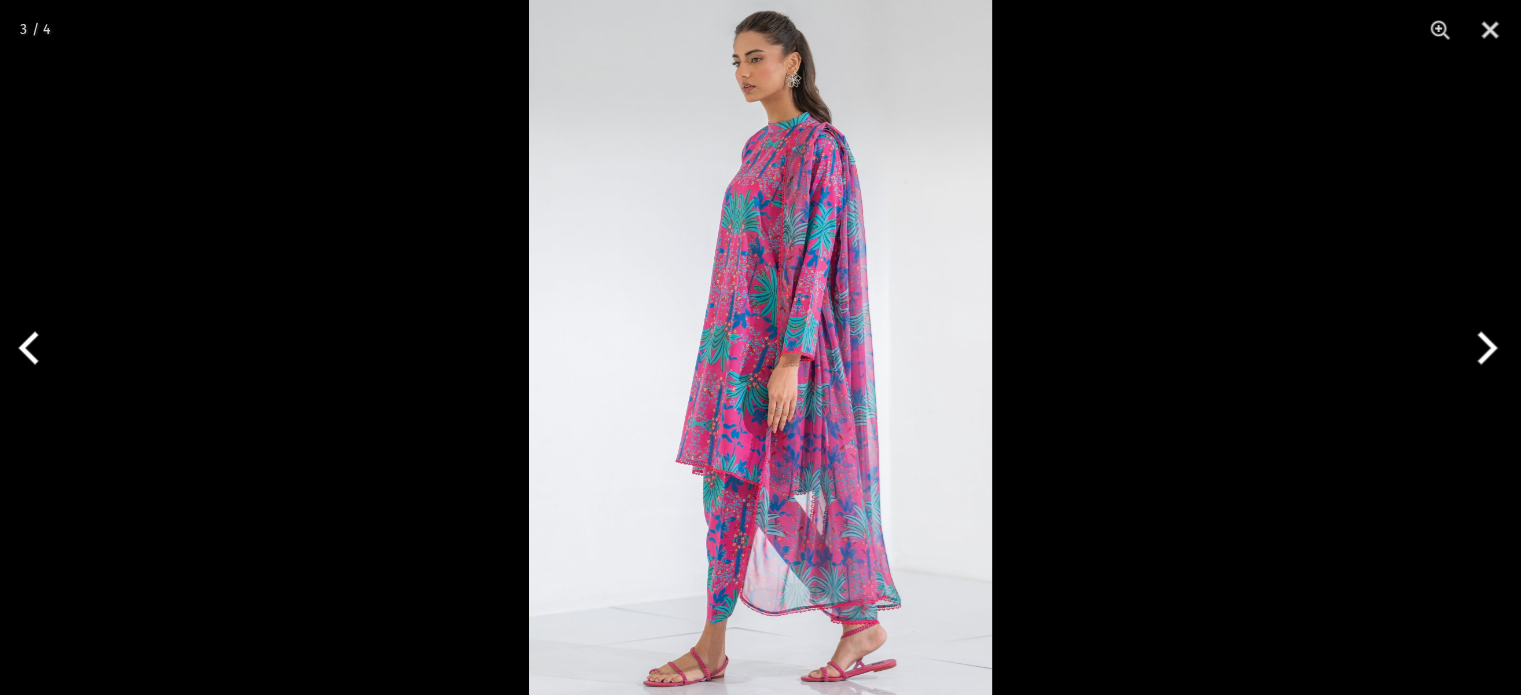 click at bounding box center [760, 347] 